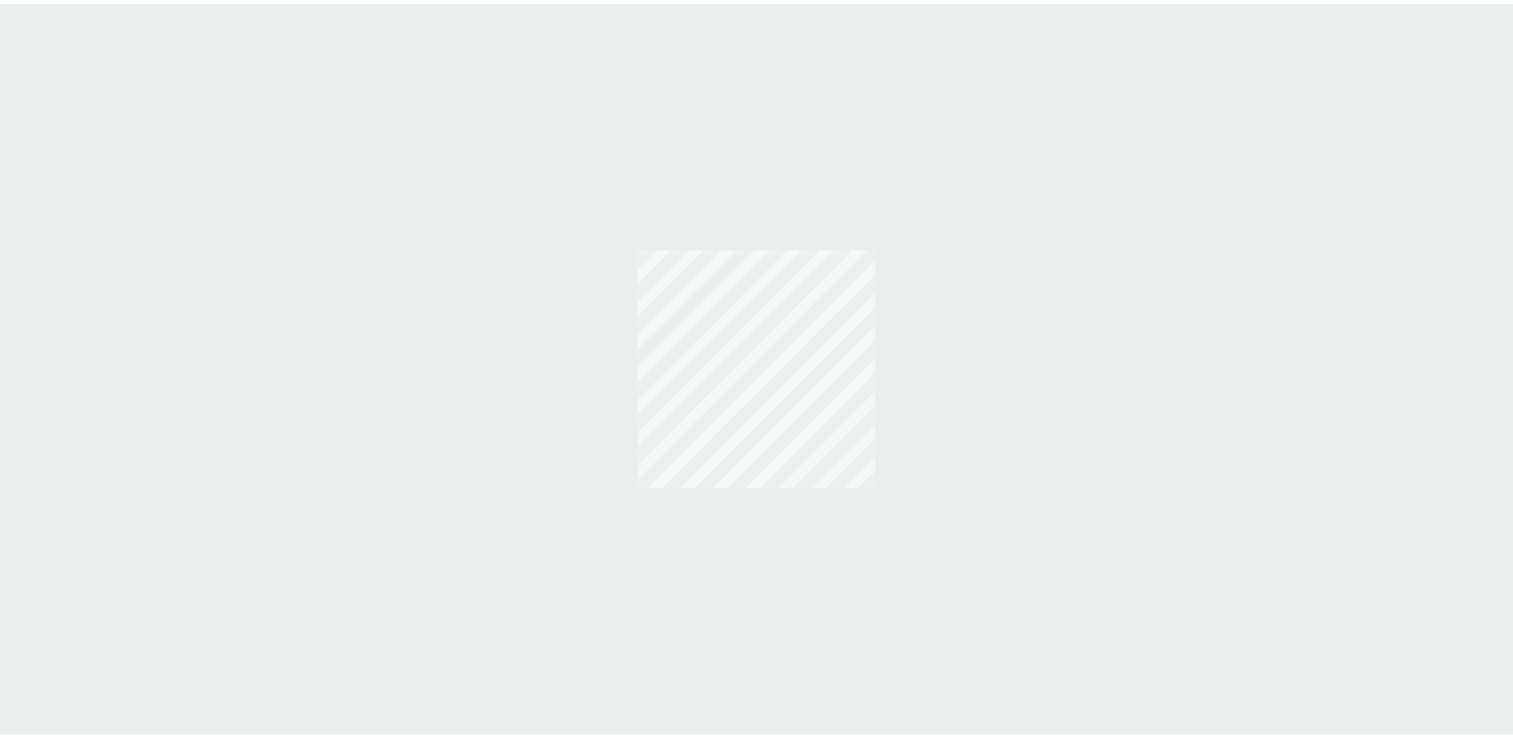 scroll, scrollTop: 0, scrollLeft: 0, axis: both 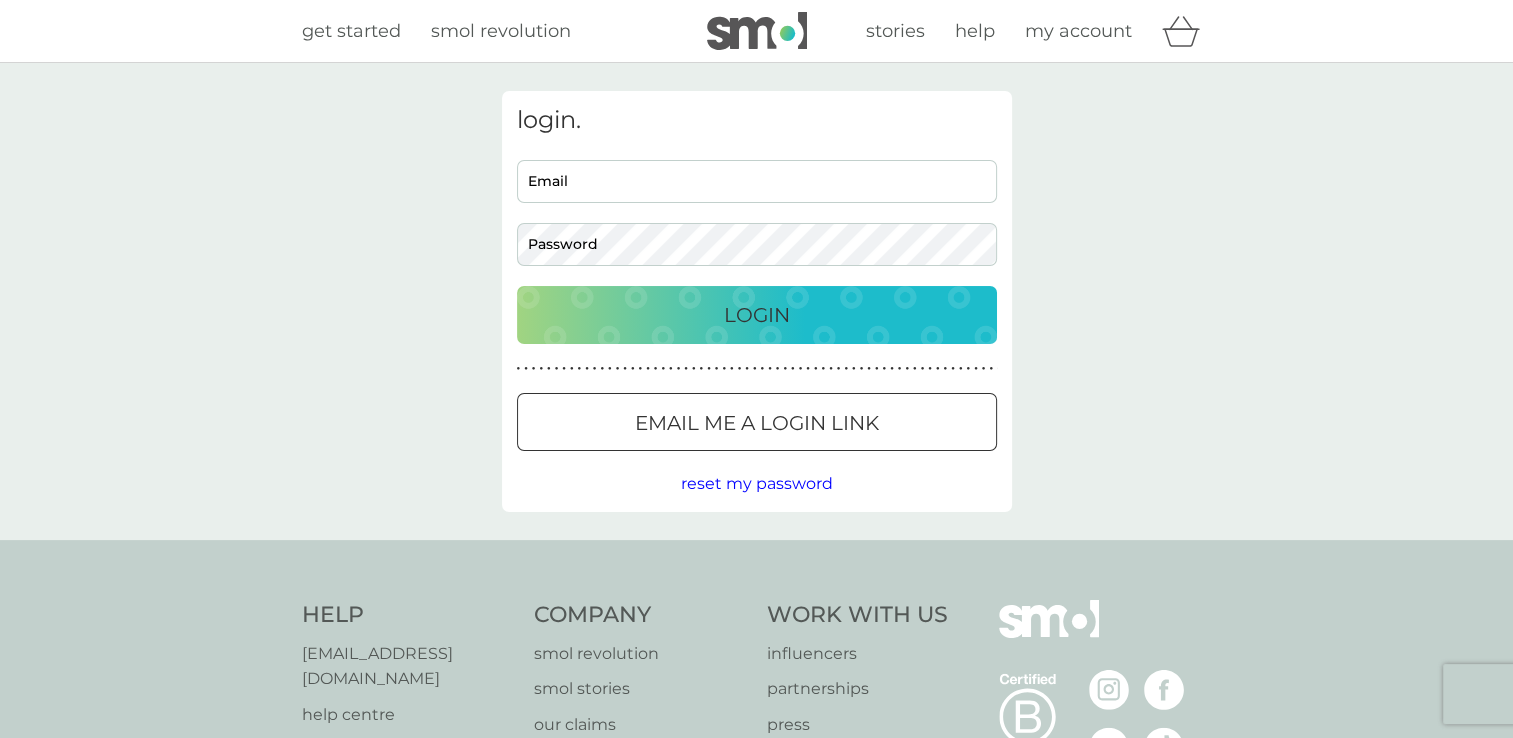 type on "lesdolding@gmail.com" 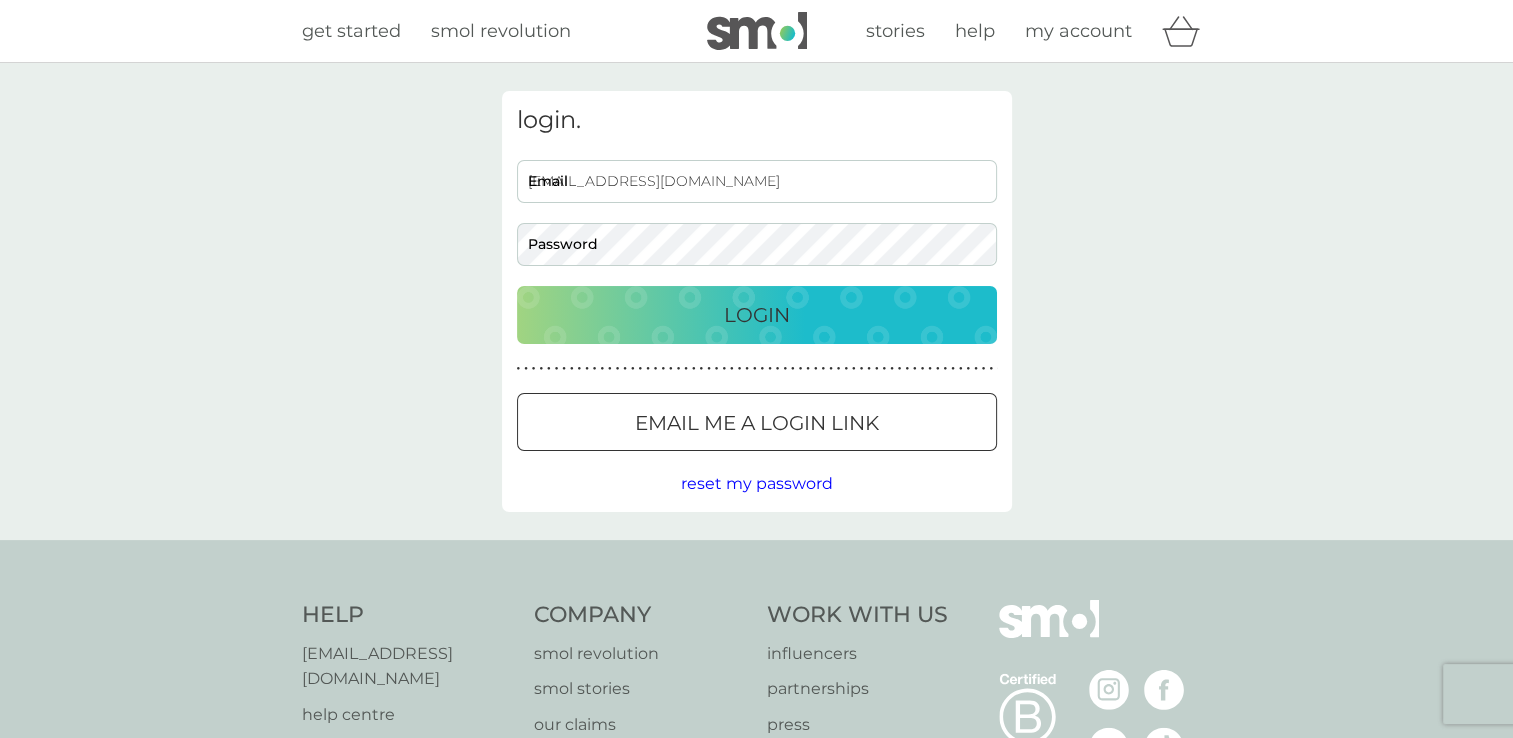 click on "Login" at bounding box center [757, 315] 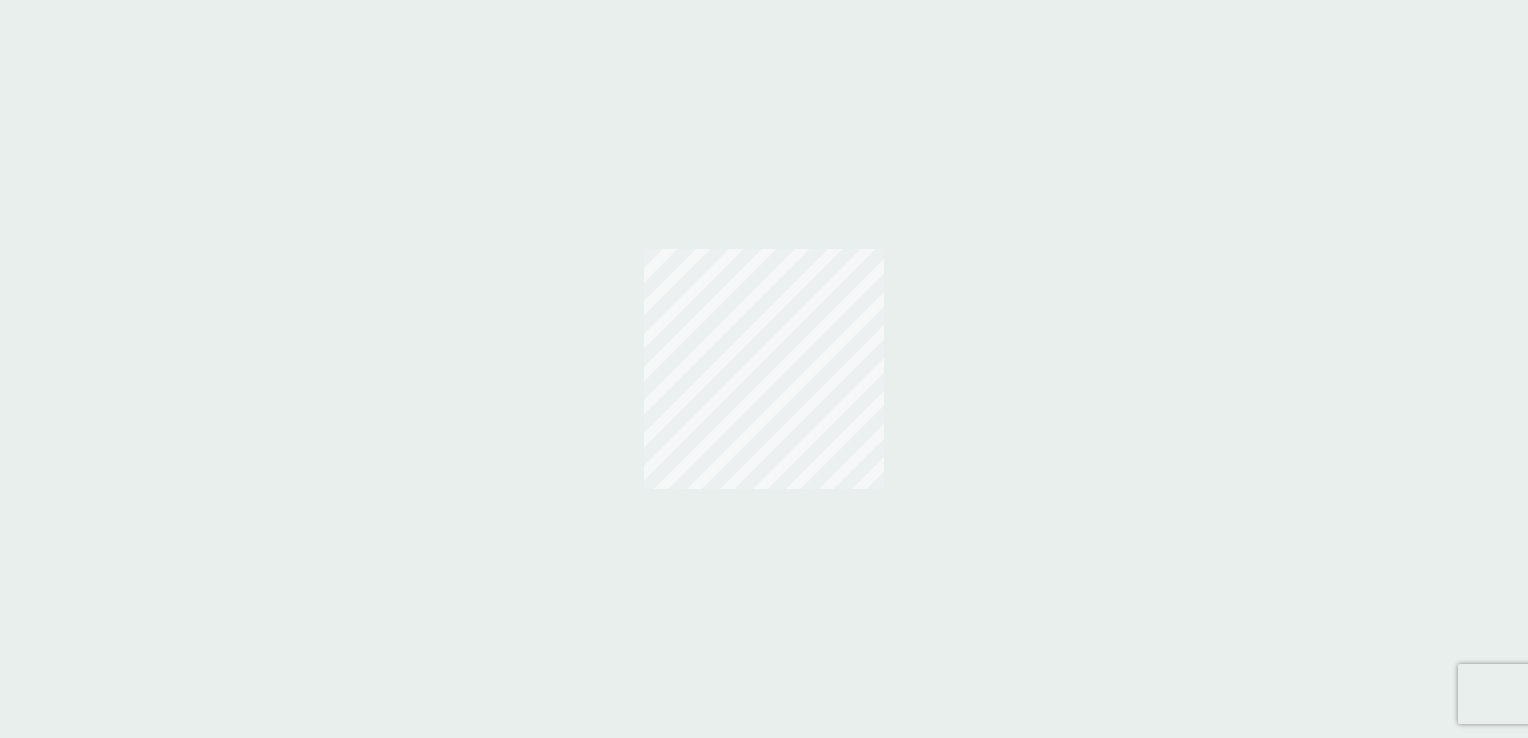 scroll, scrollTop: 0, scrollLeft: 0, axis: both 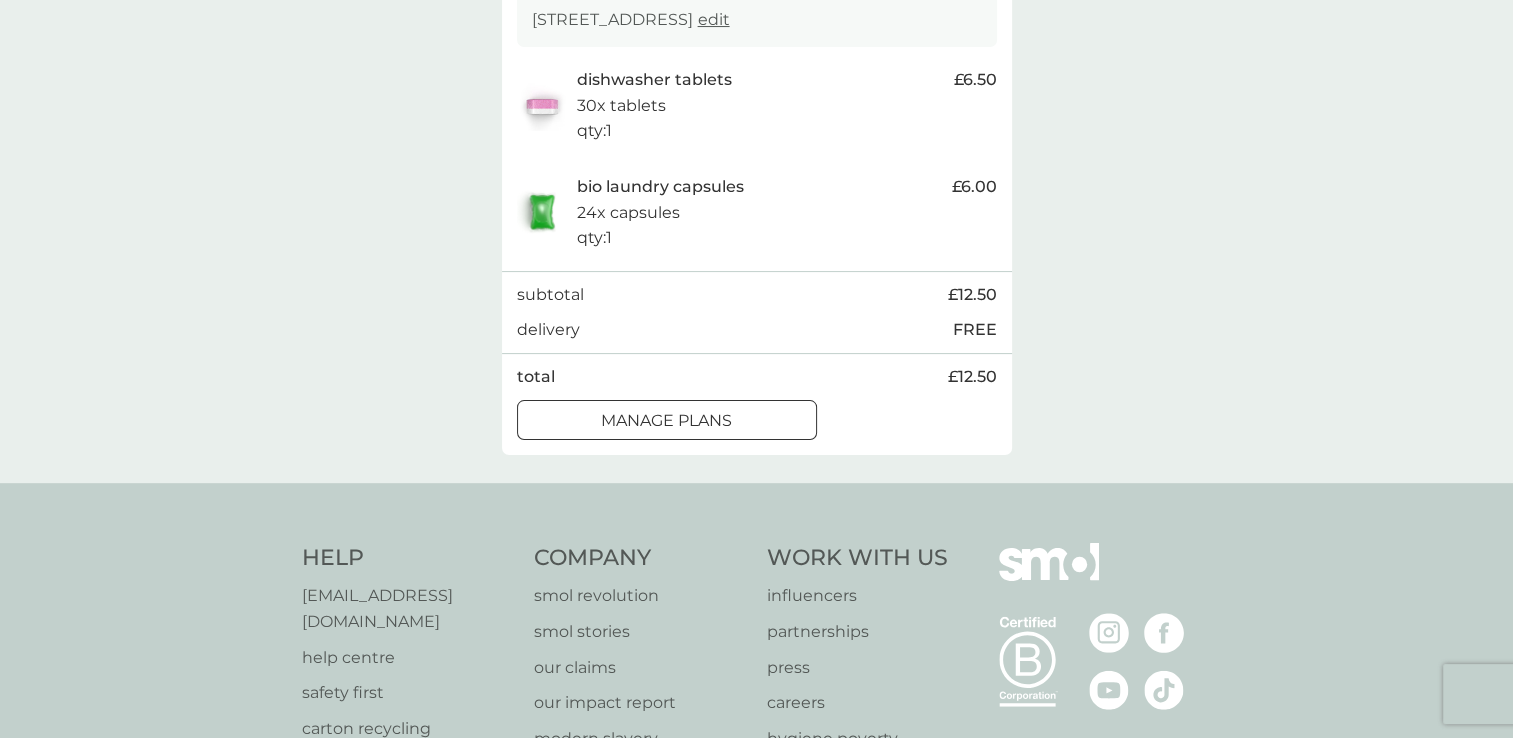 click on "manage plans" at bounding box center [666, 421] 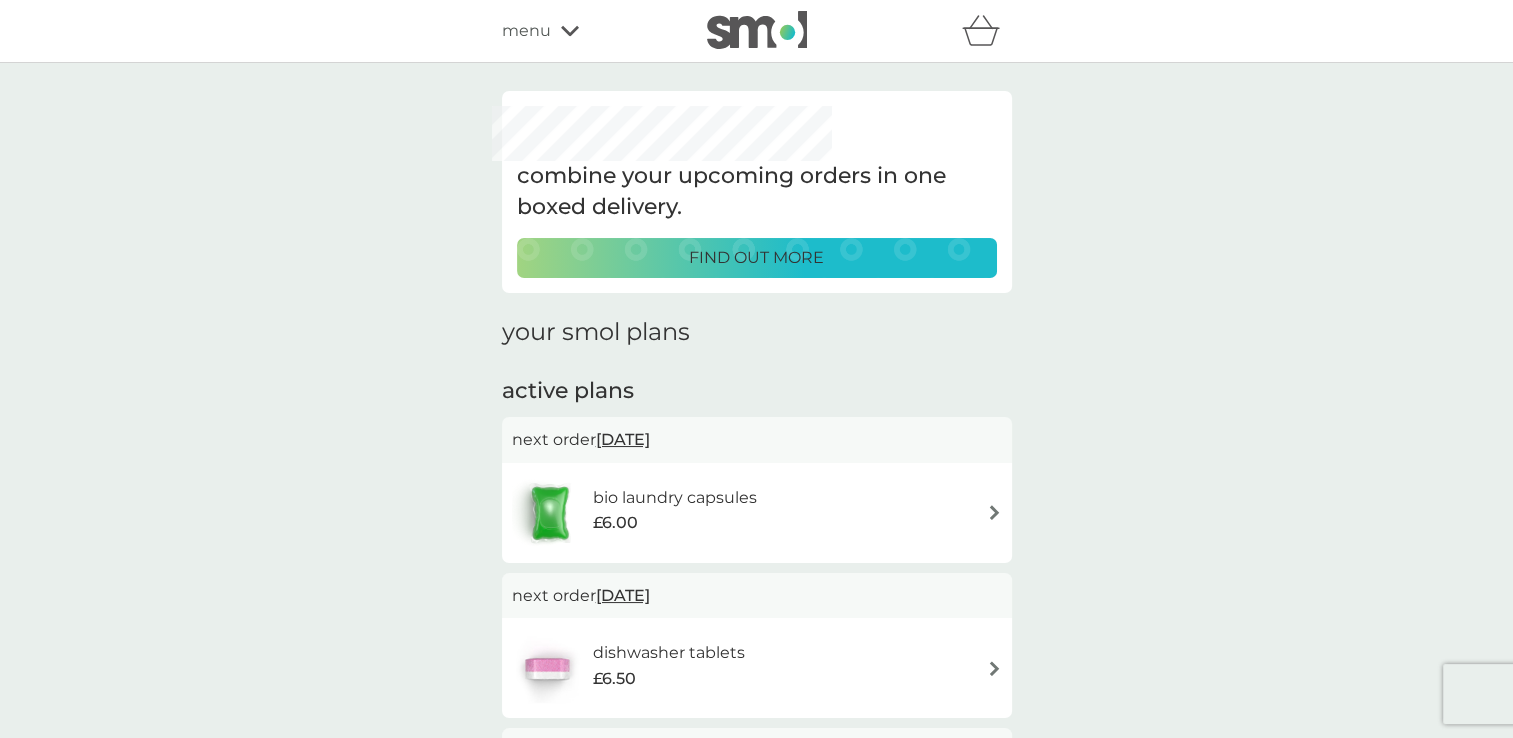 scroll, scrollTop: 300, scrollLeft: 0, axis: vertical 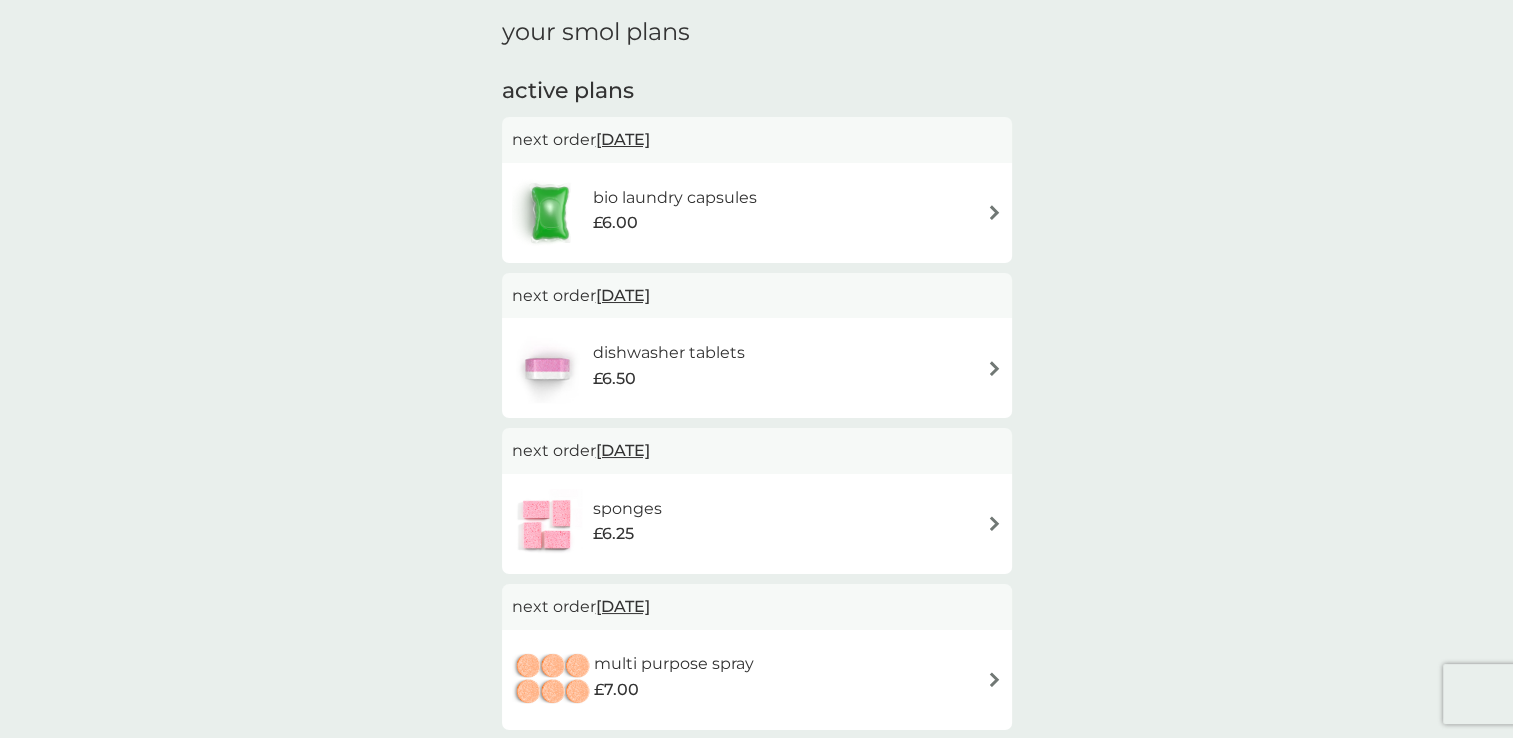 click on "dishwasher tablets £6.50" at bounding box center [757, 368] 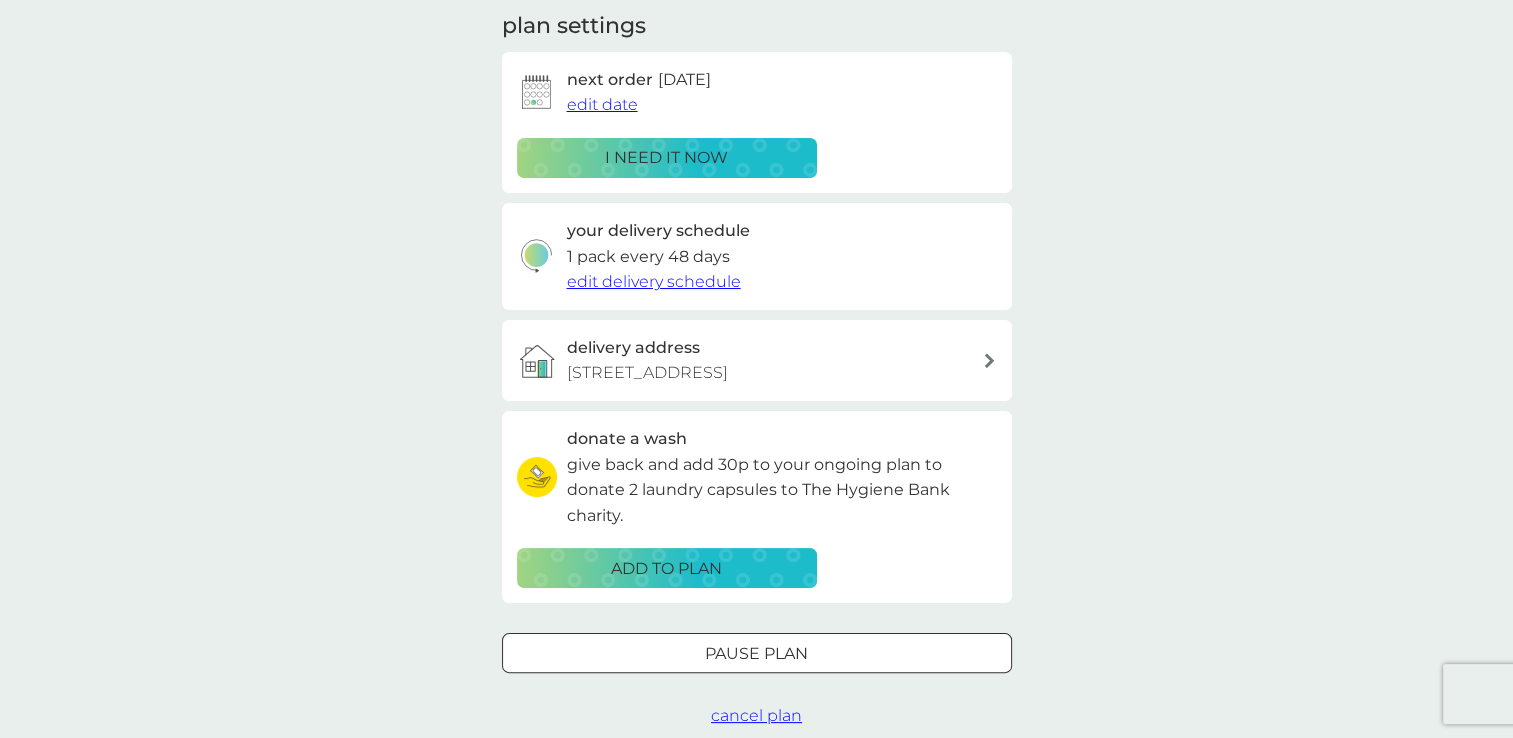 scroll, scrollTop: 200, scrollLeft: 0, axis: vertical 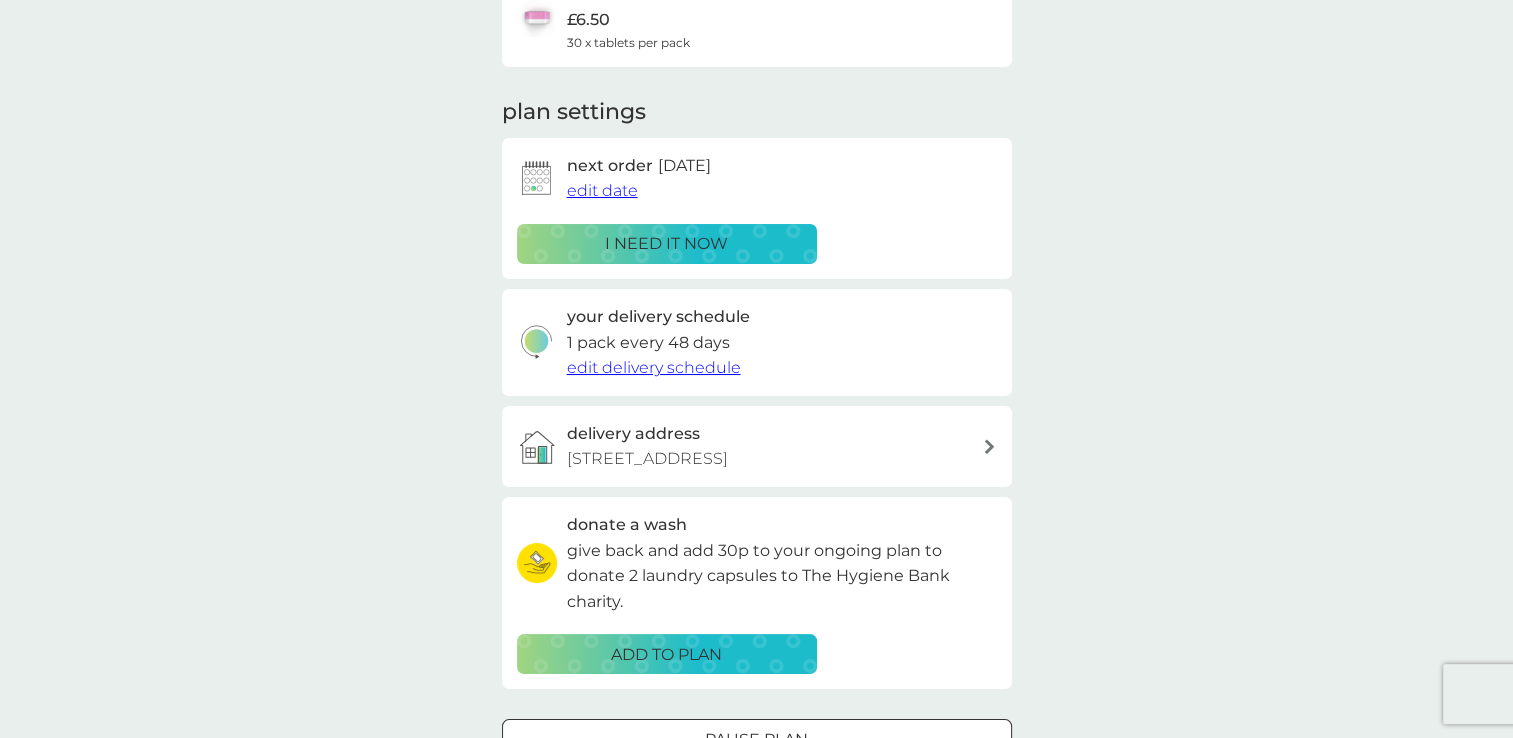 click on "edit delivery schedule" at bounding box center (654, 367) 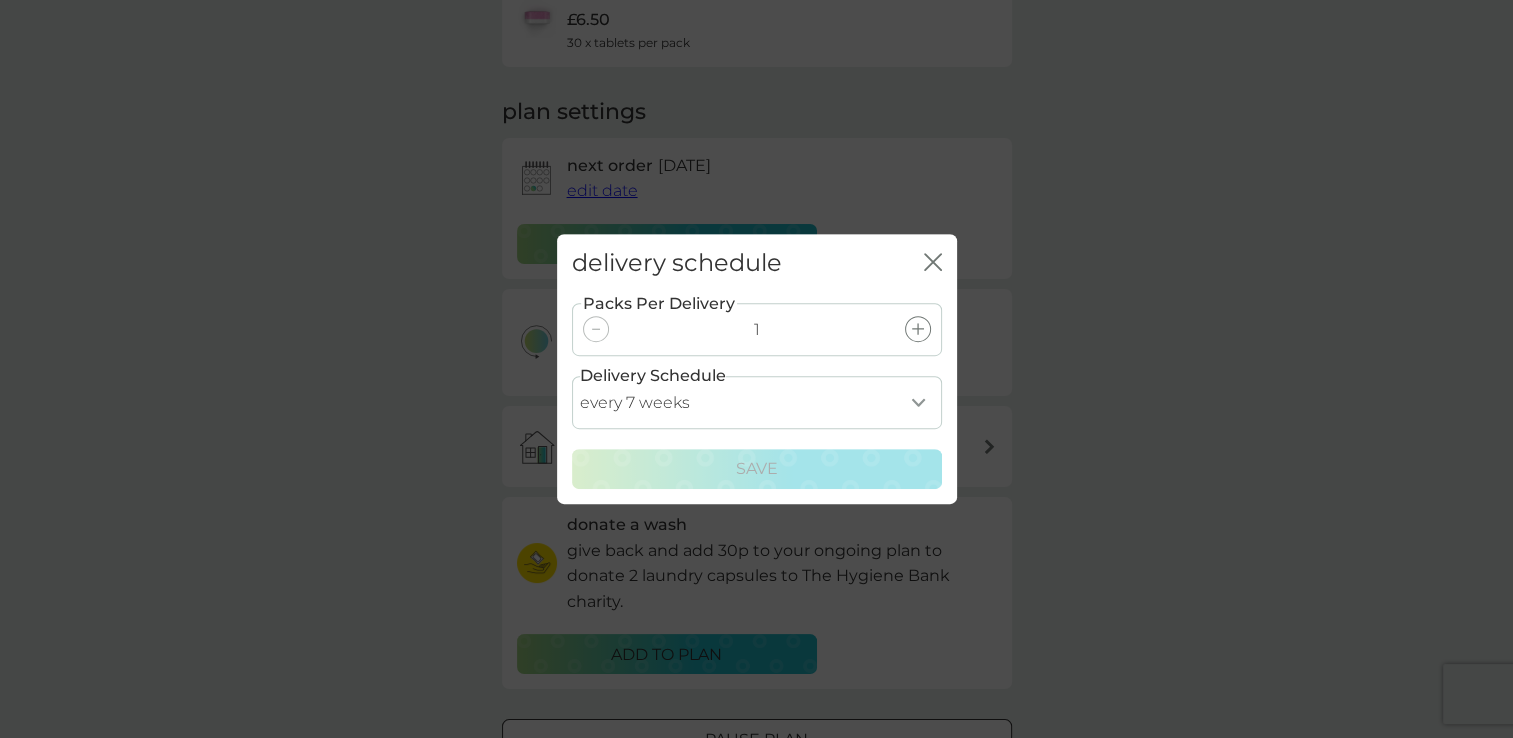 click on "close" 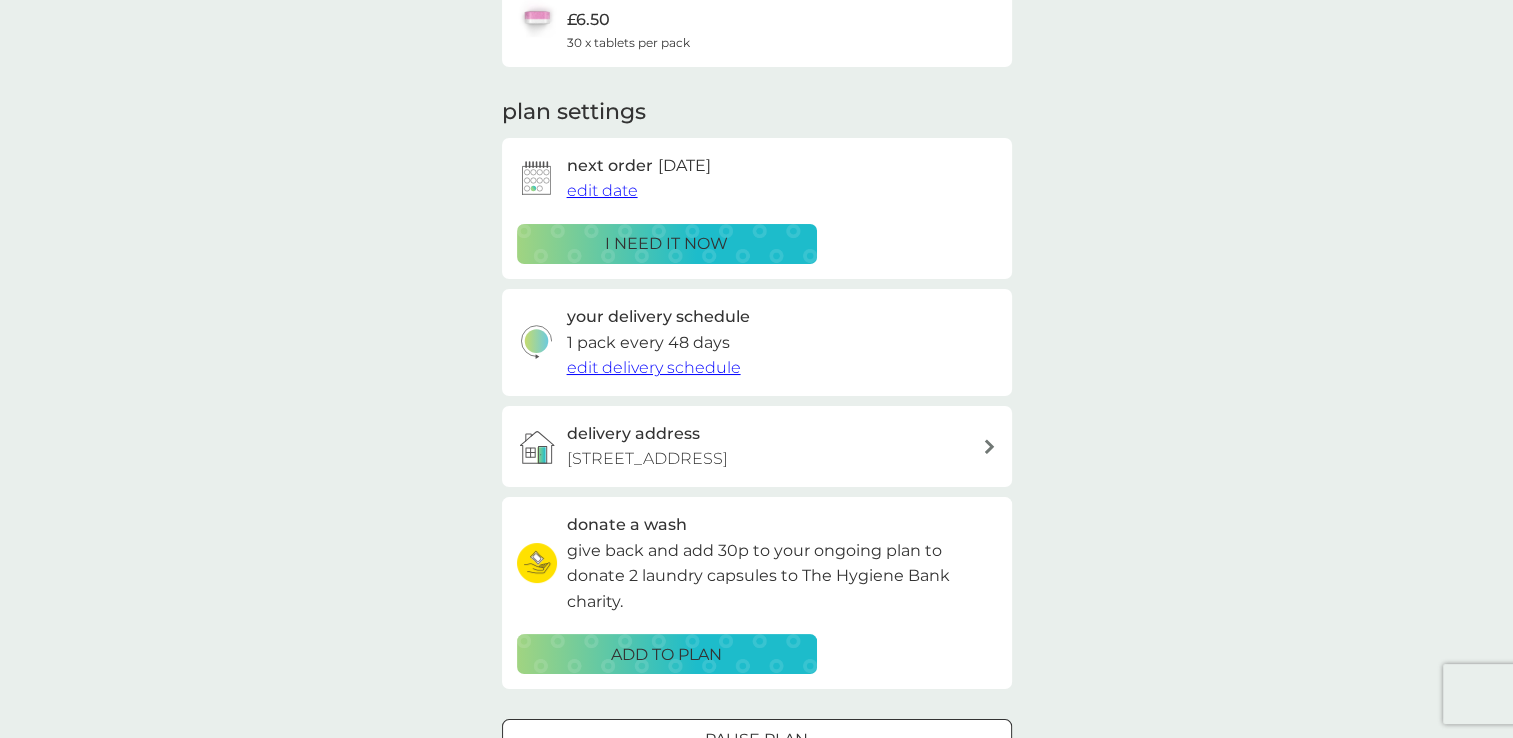 click on "edit date" at bounding box center (602, 190) 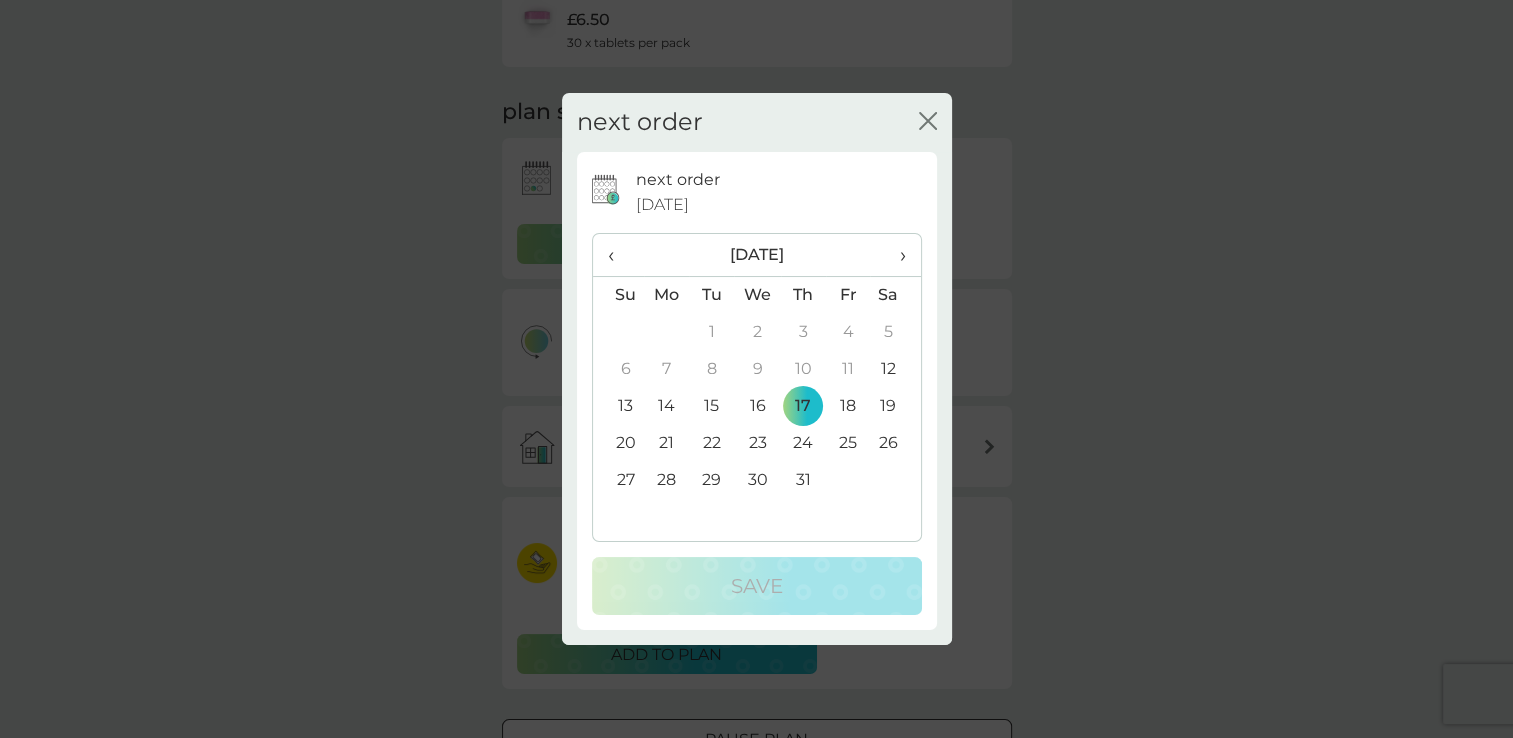 click on "›" at bounding box center (895, 255) 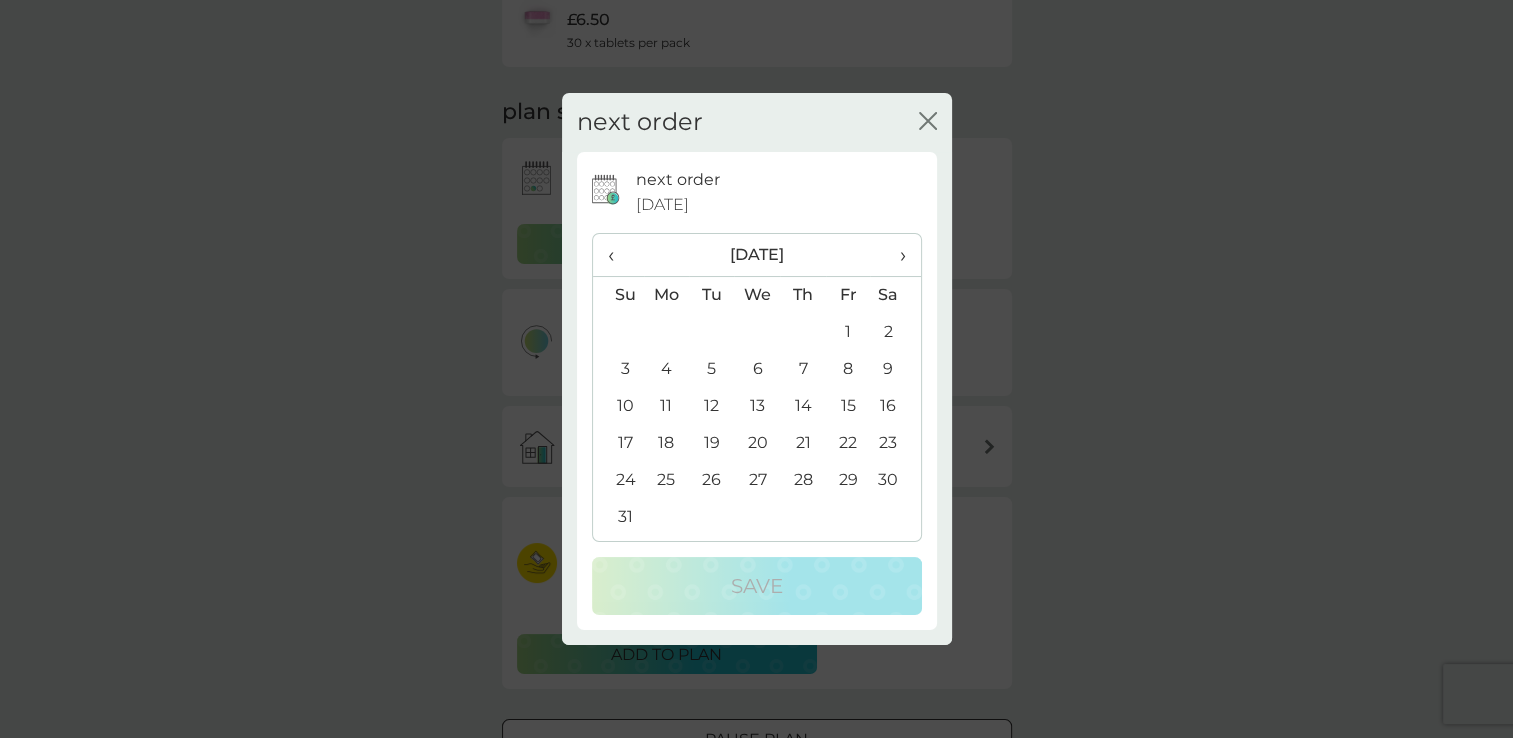 click on "31" at bounding box center (618, 517) 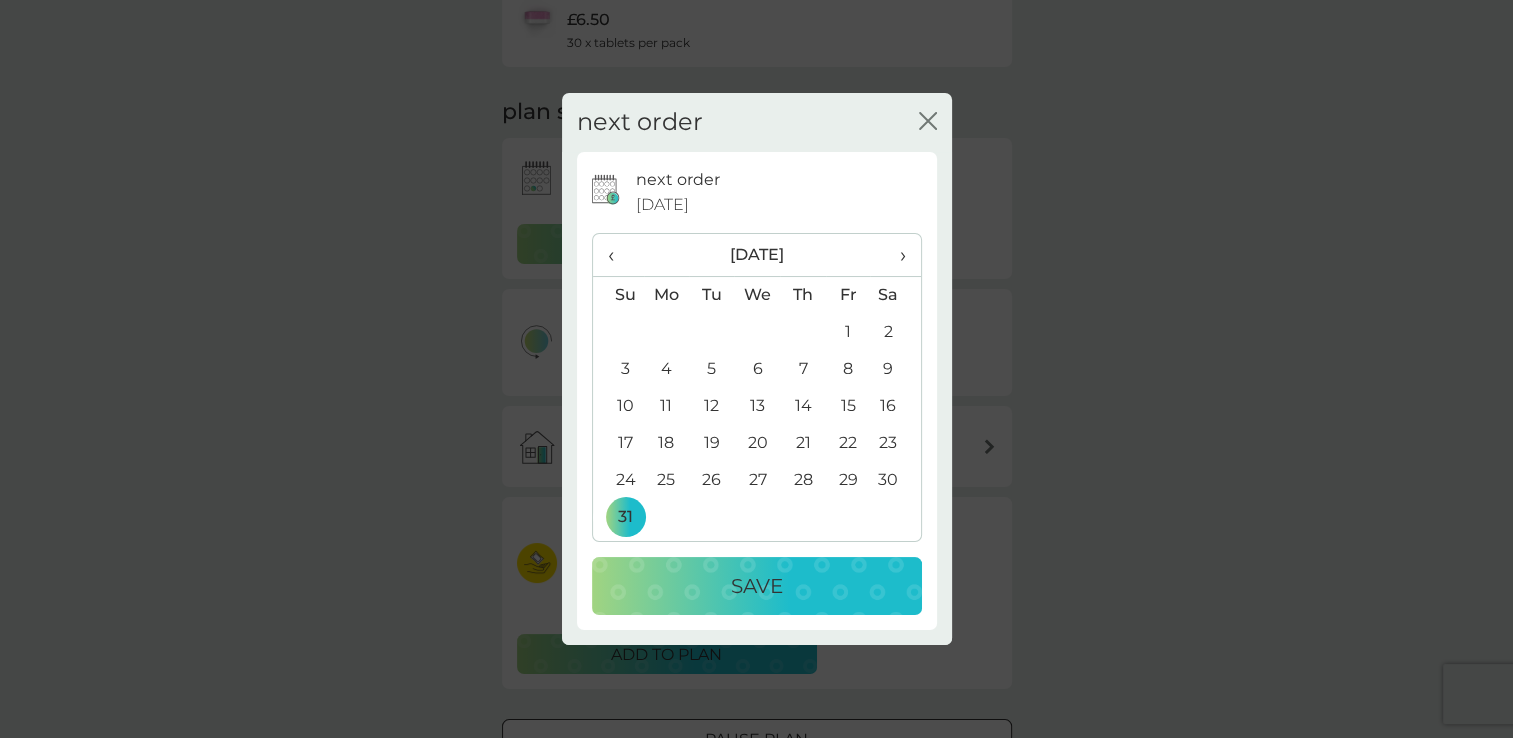 click on "Save" at bounding box center (757, 586) 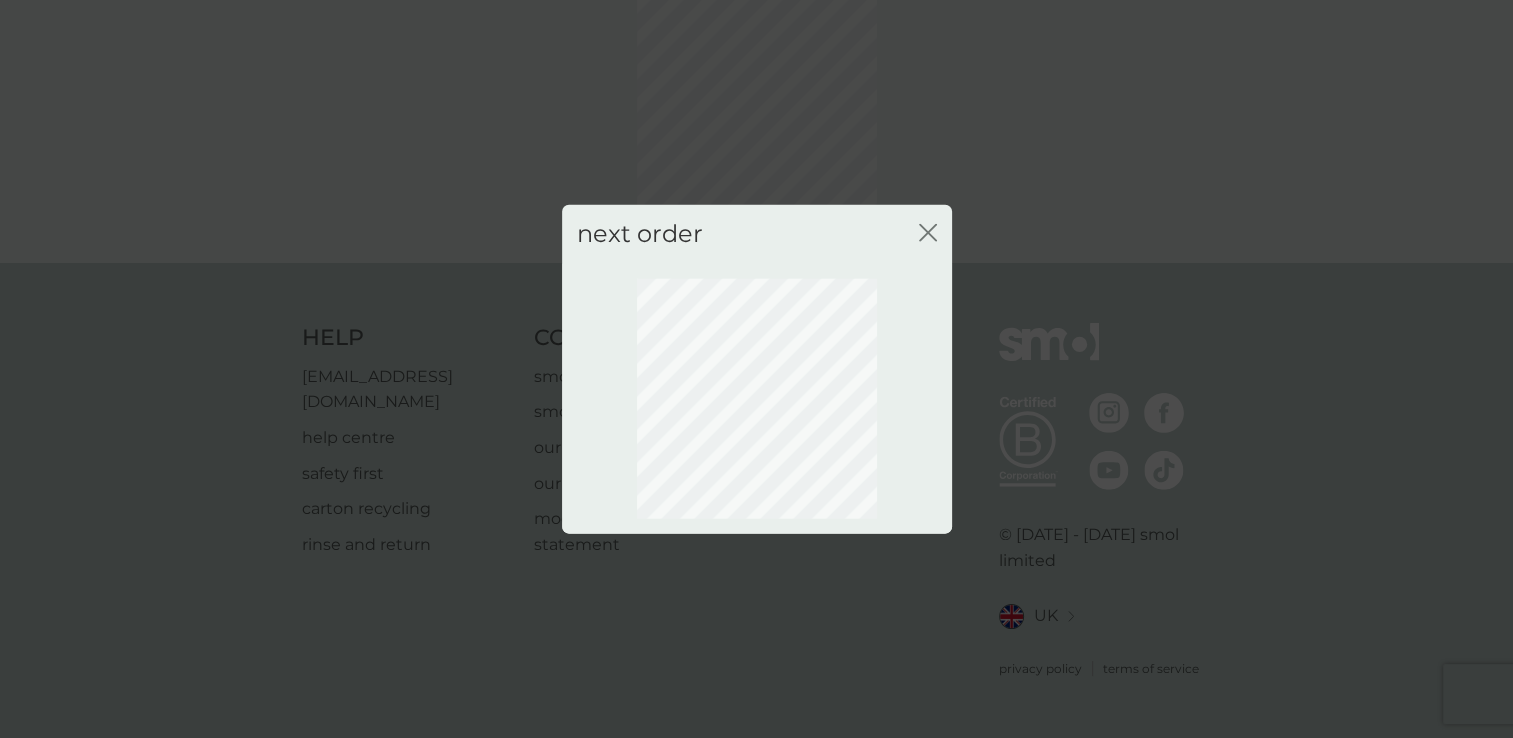 scroll, scrollTop: 100, scrollLeft: 0, axis: vertical 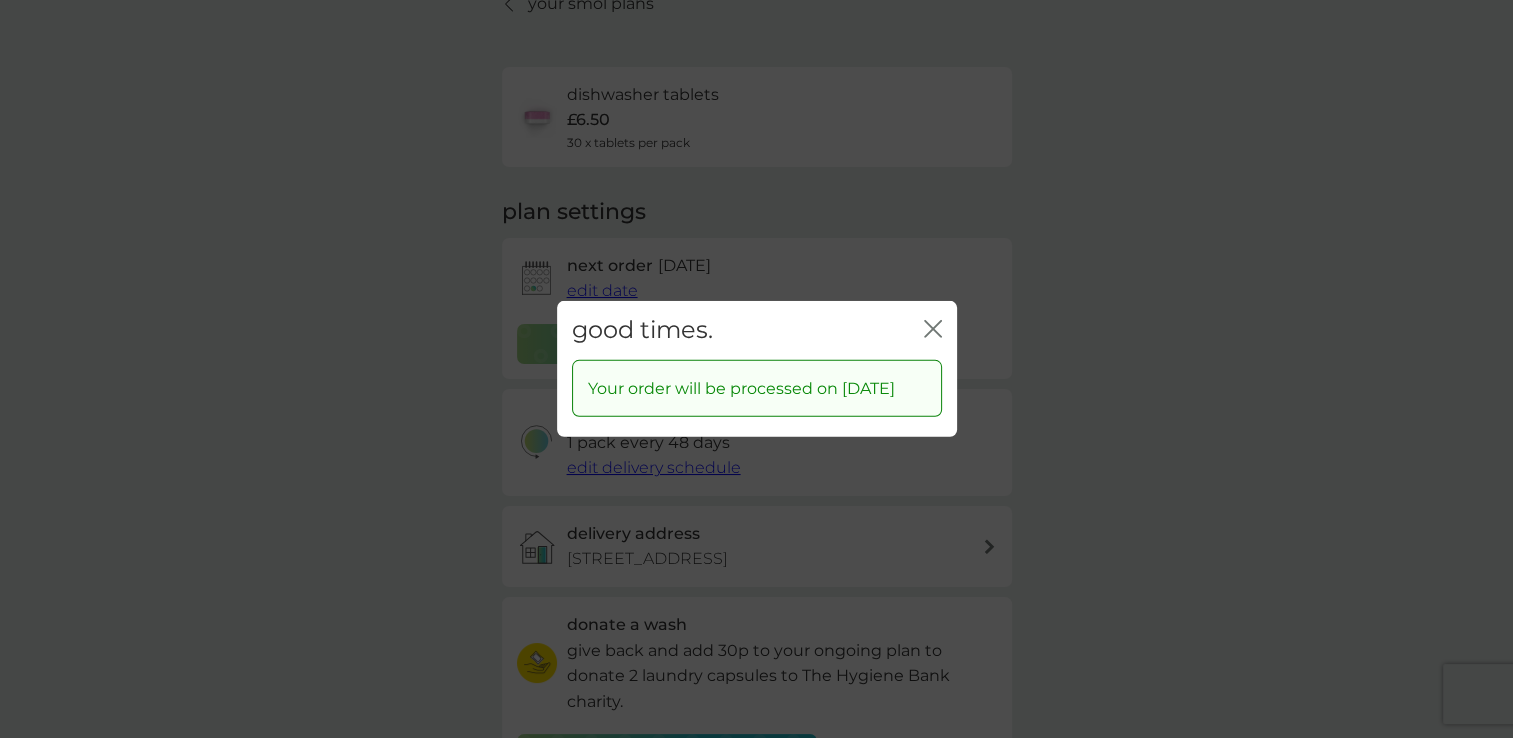 click on "close" 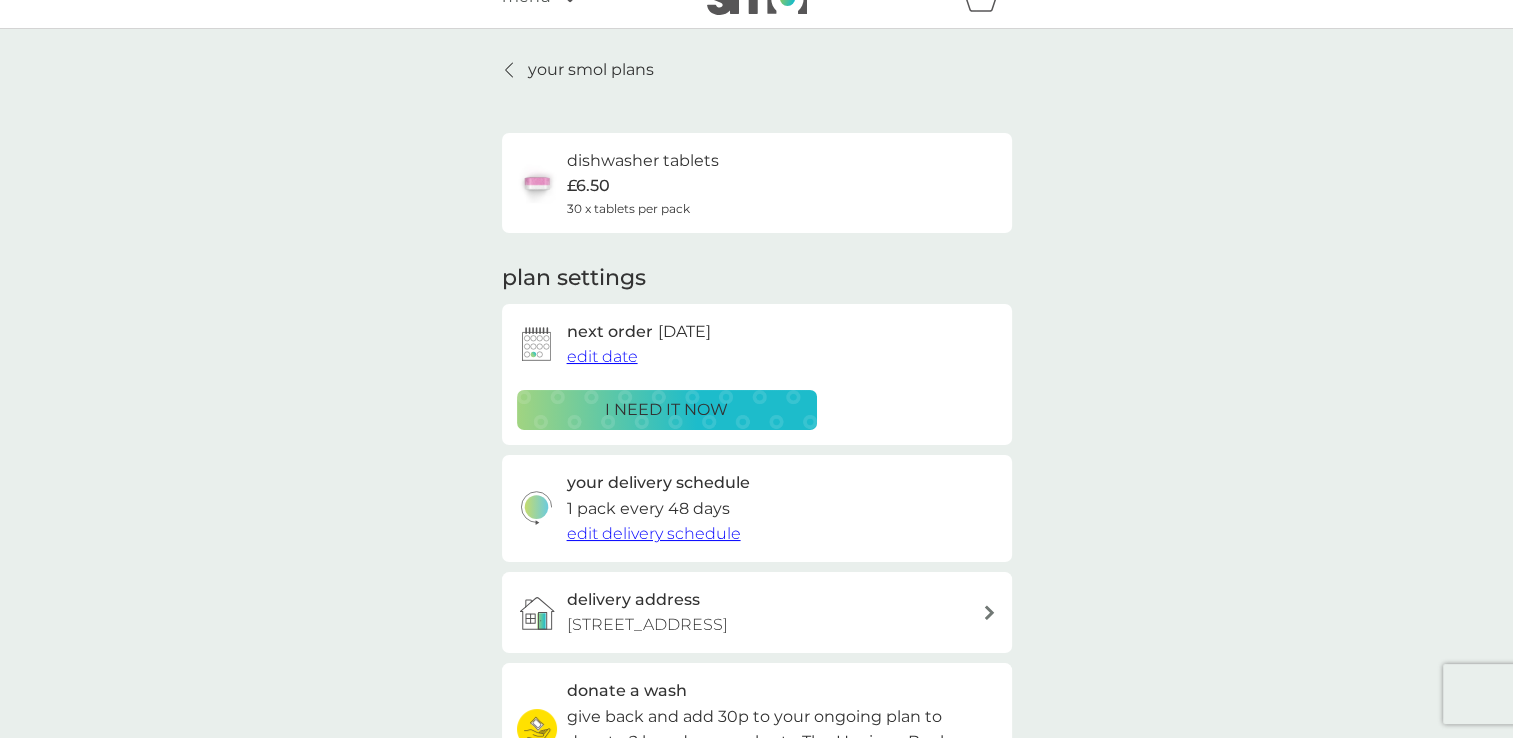 scroll, scrollTop: 0, scrollLeft: 0, axis: both 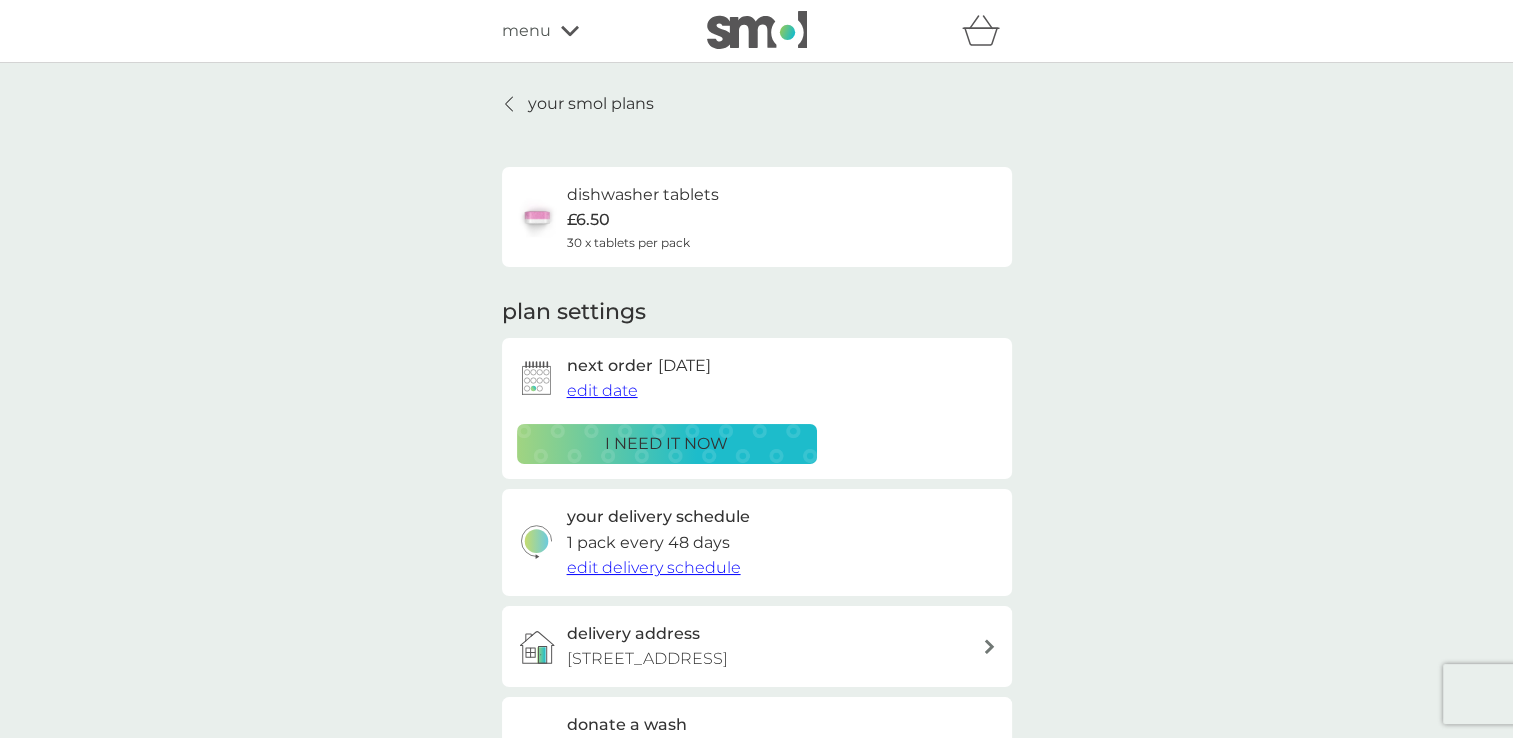 click on "your smol plans" at bounding box center [591, 104] 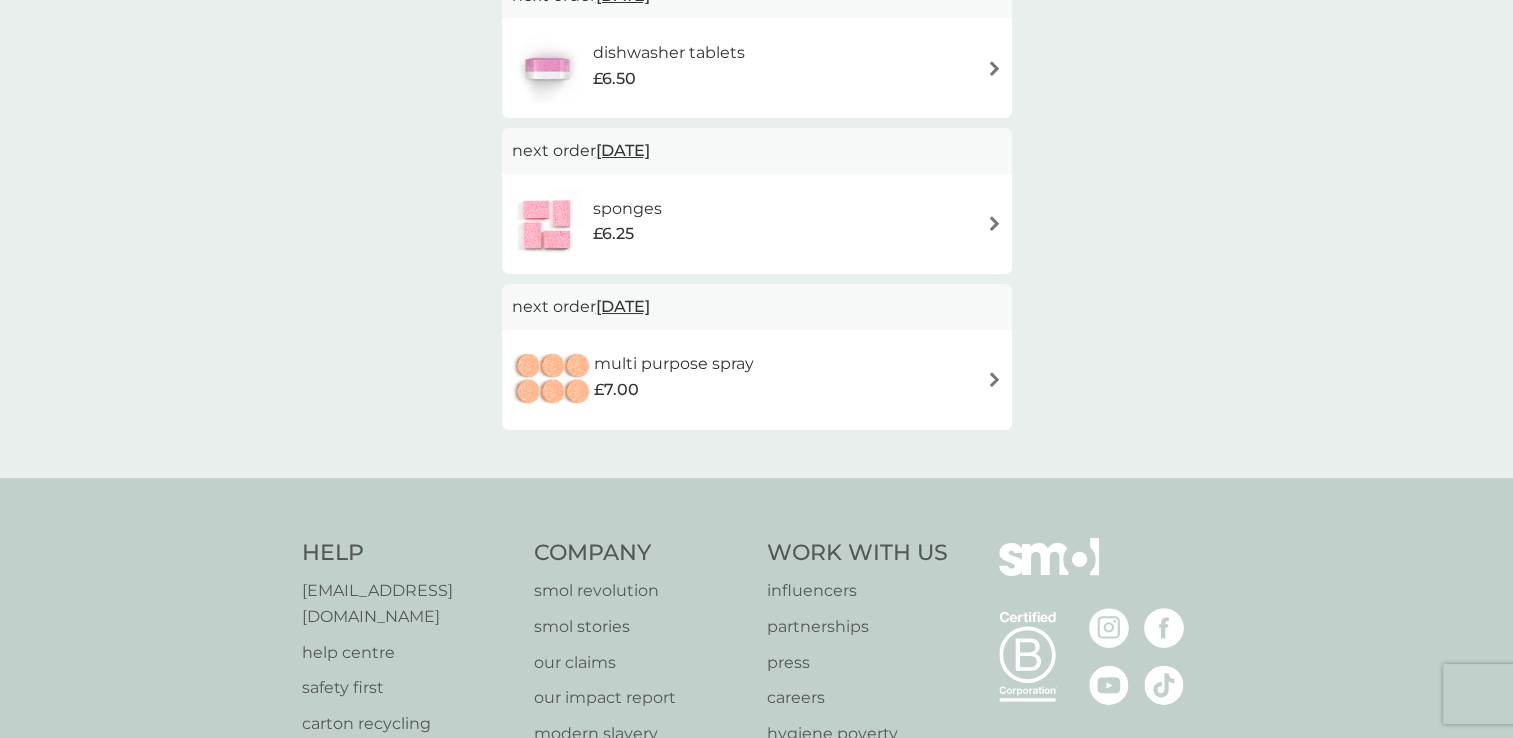 scroll, scrollTop: 500, scrollLeft: 0, axis: vertical 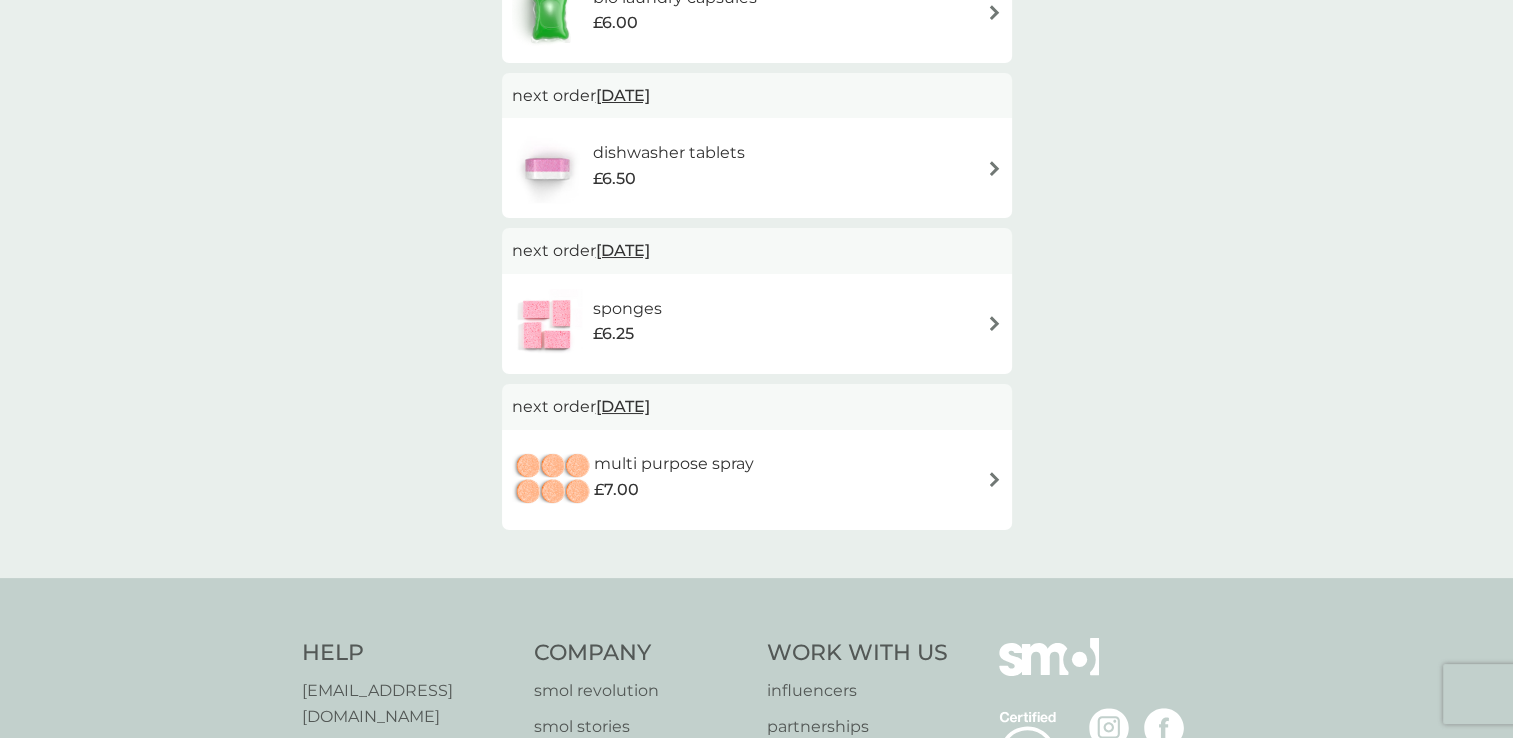 click at bounding box center [994, 323] 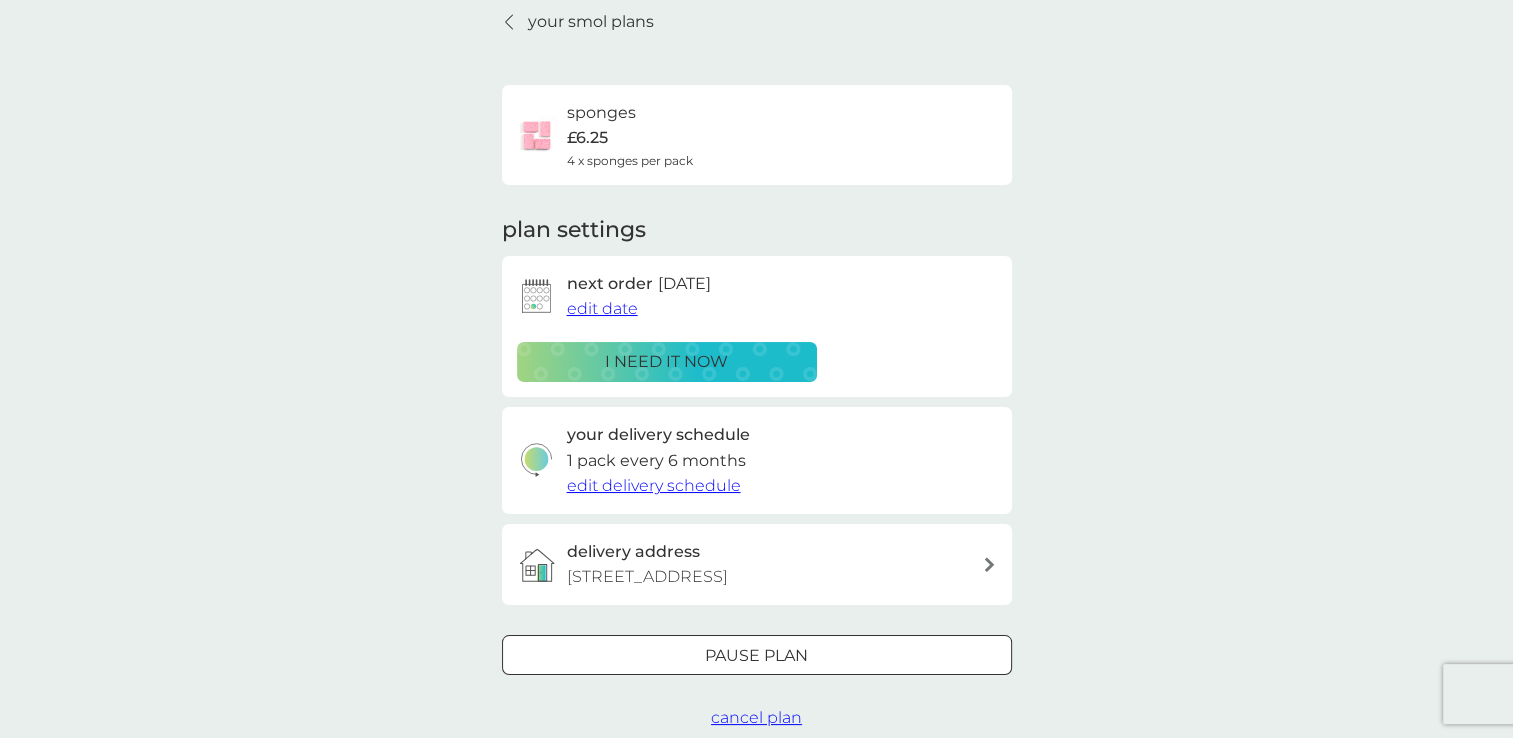 scroll, scrollTop: 200, scrollLeft: 0, axis: vertical 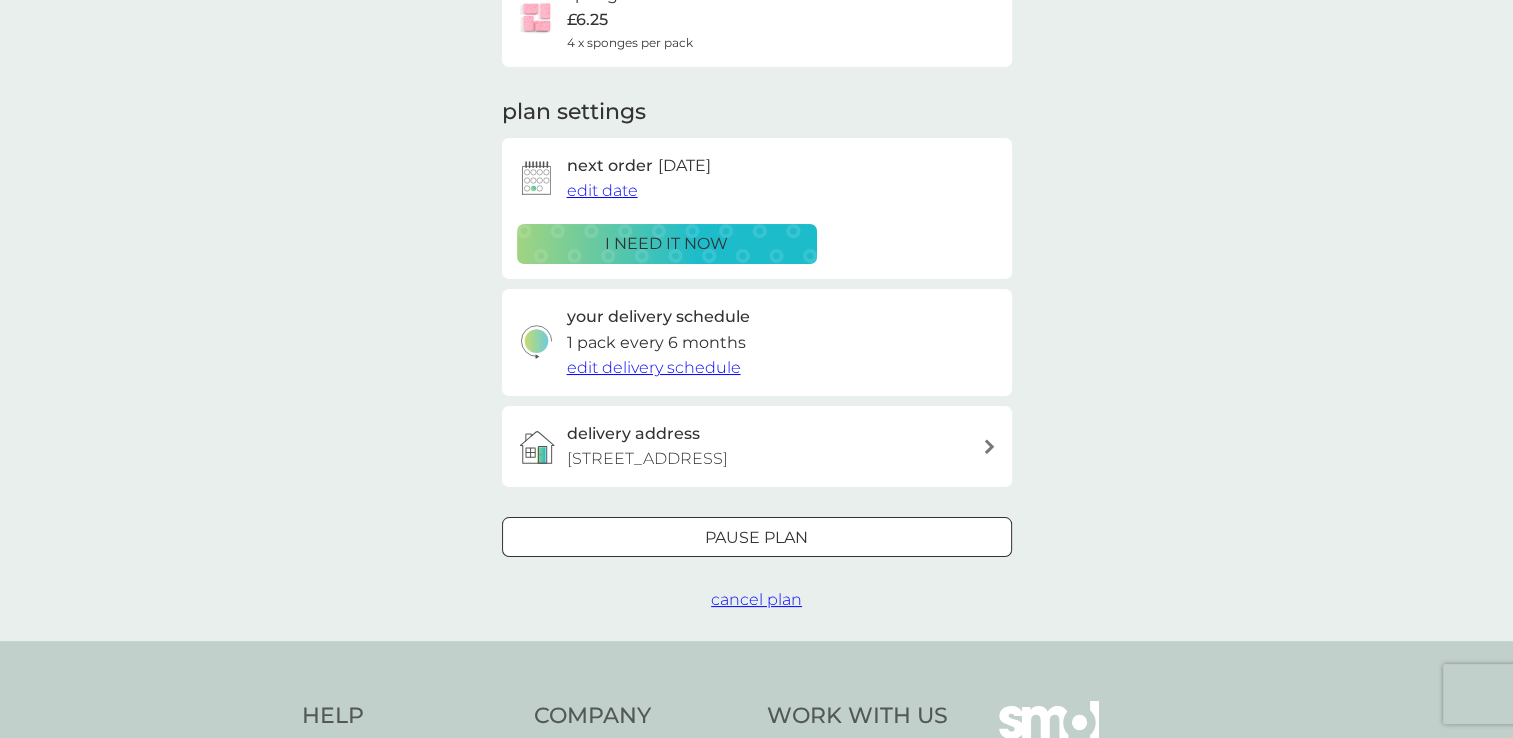 click on "edit date" at bounding box center [602, 190] 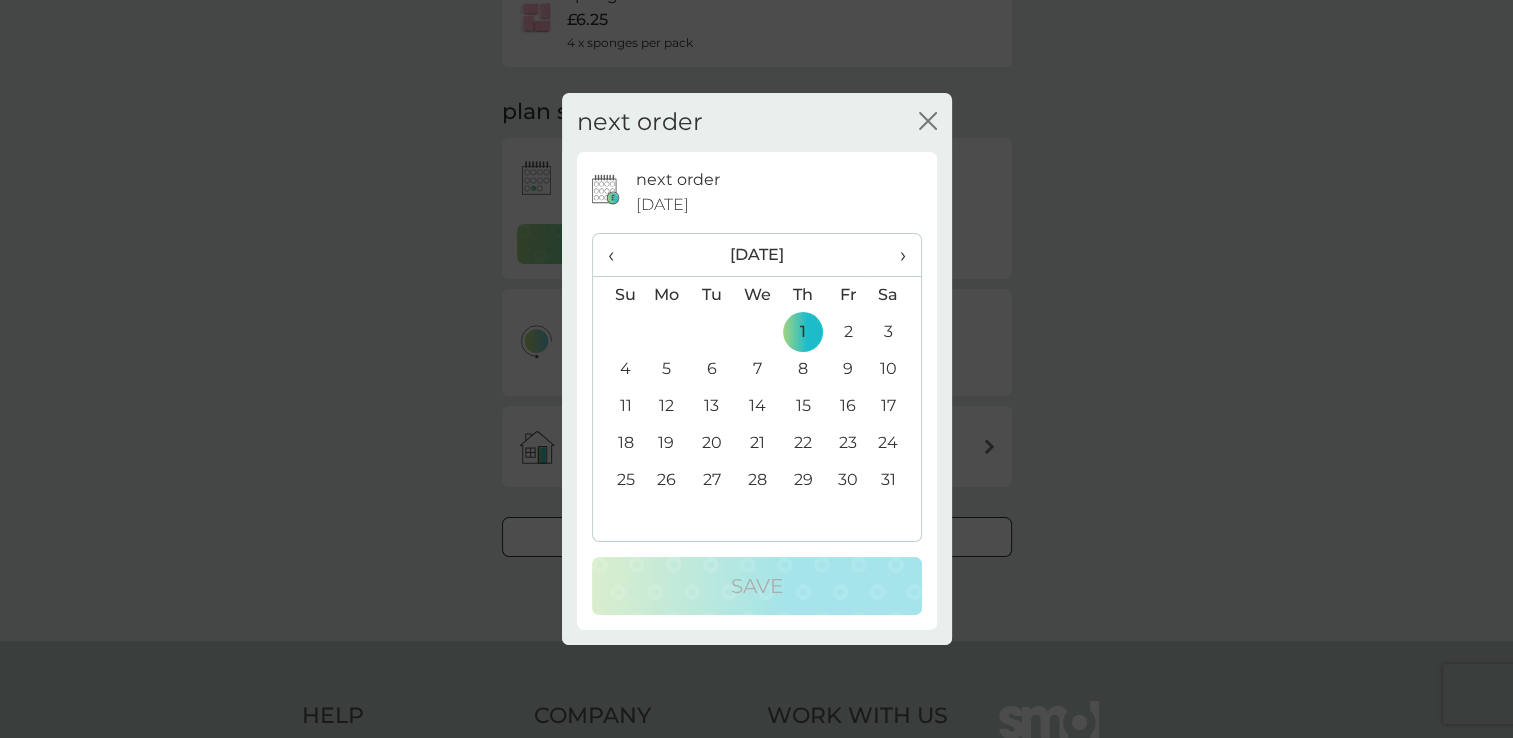 click on "›" at bounding box center [895, 255] 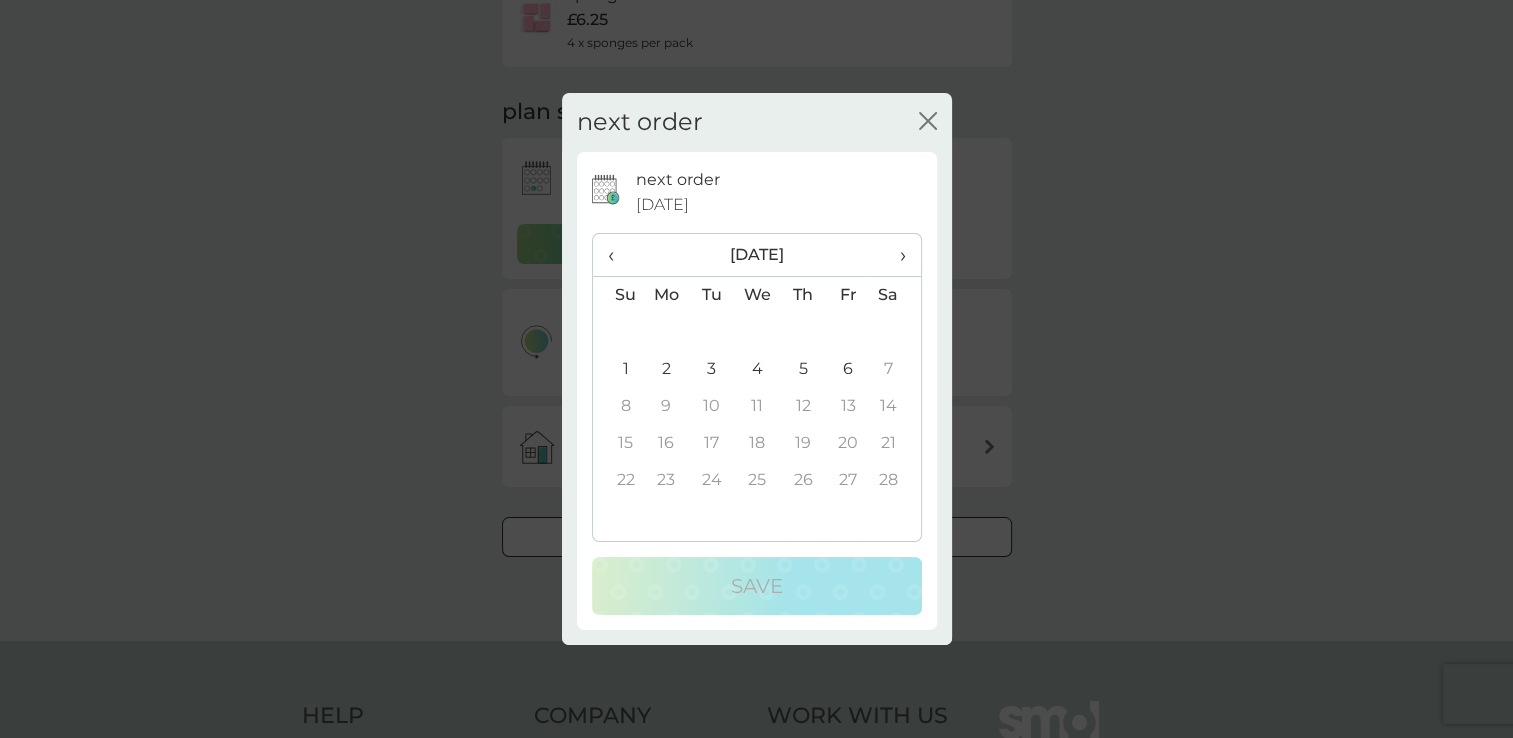 click on "›" at bounding box center [895, 255] 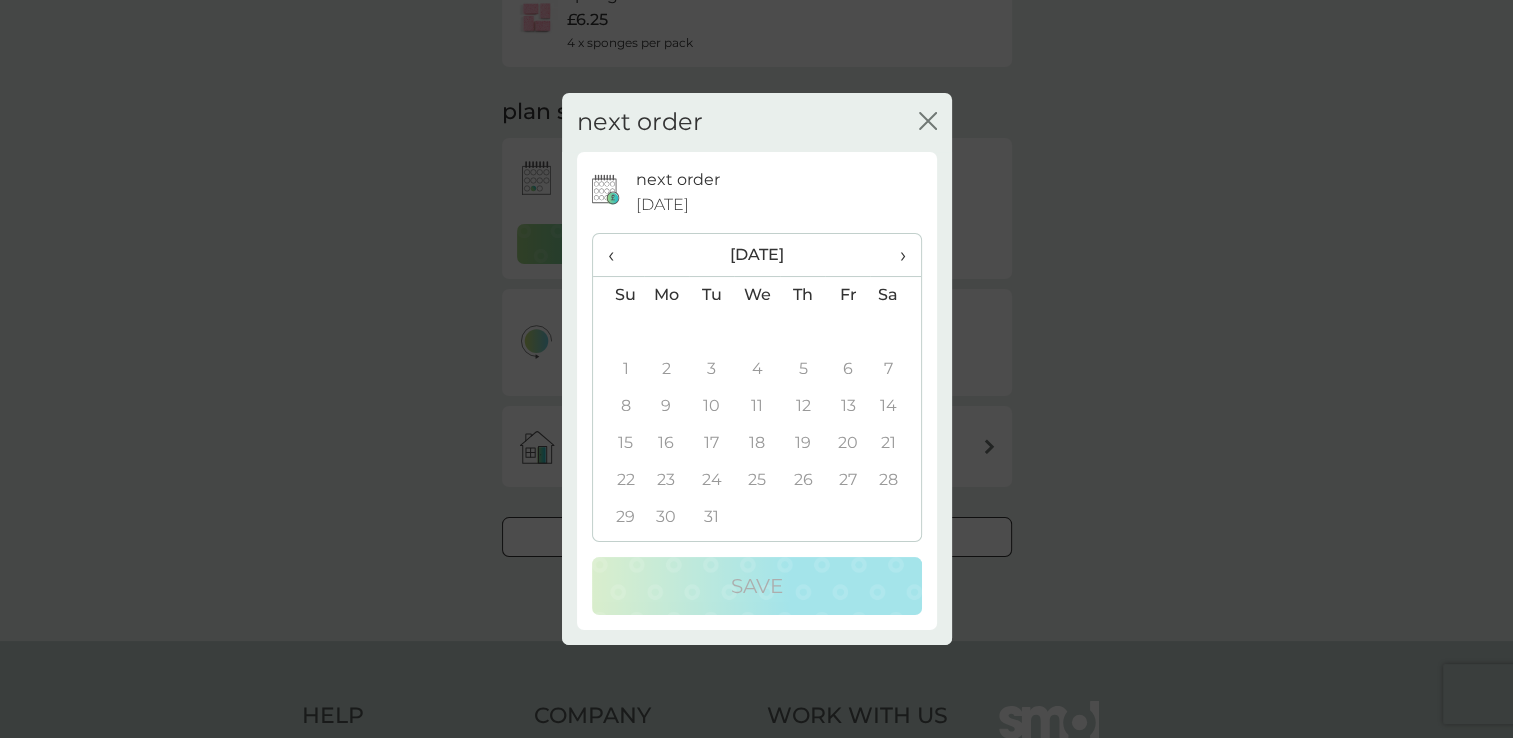 click on "›" at bounding box center [895, 255] 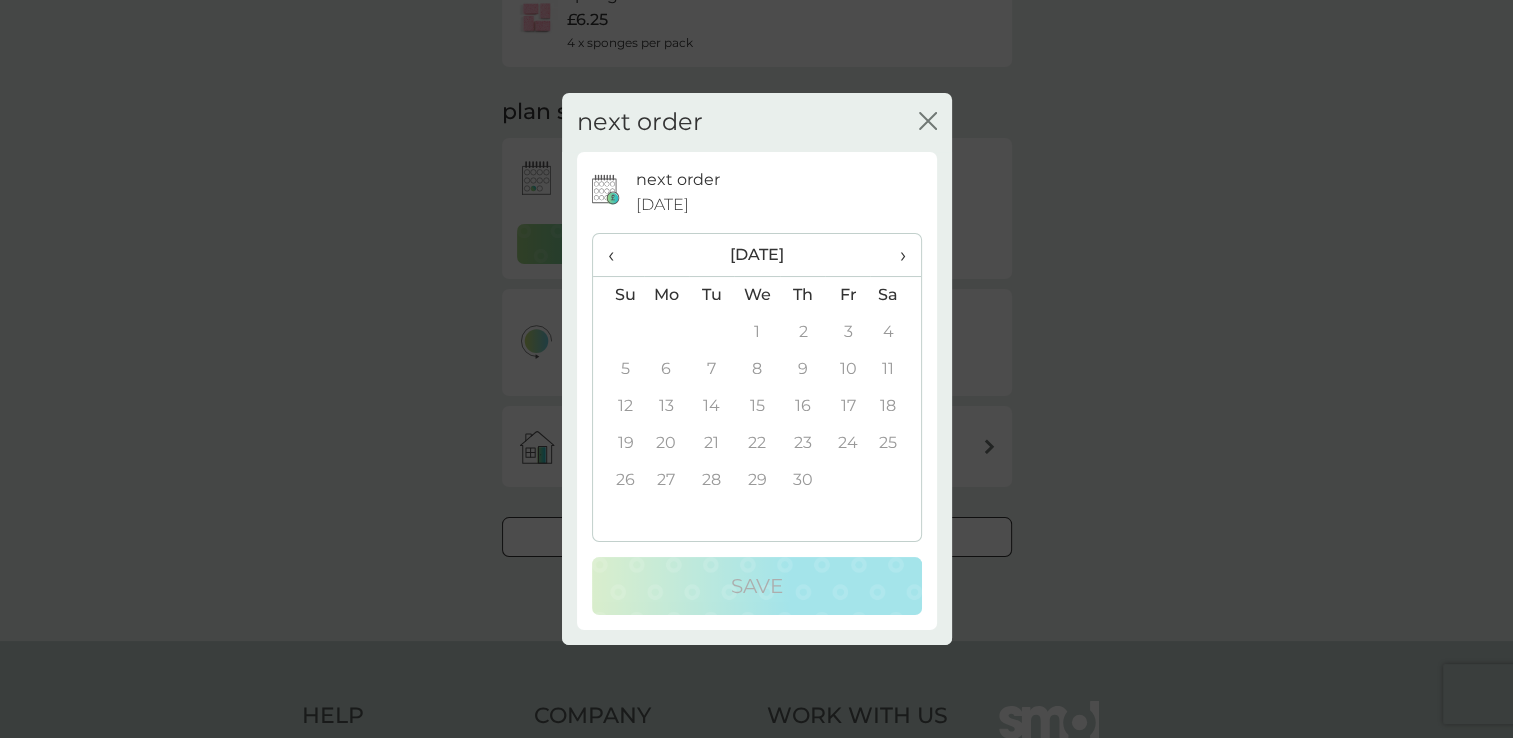 click on "›" at bounding box center [895, 255] 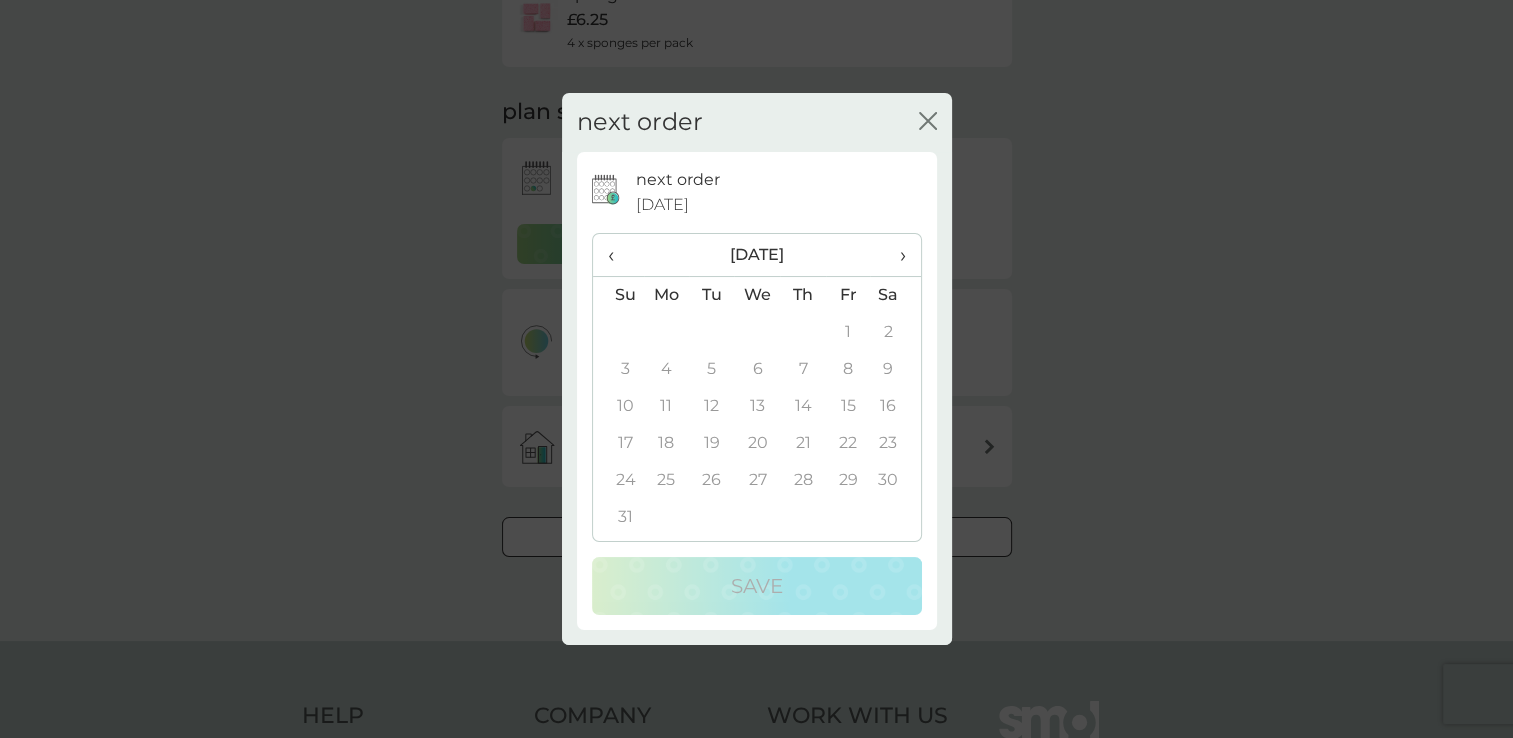 click on "close" 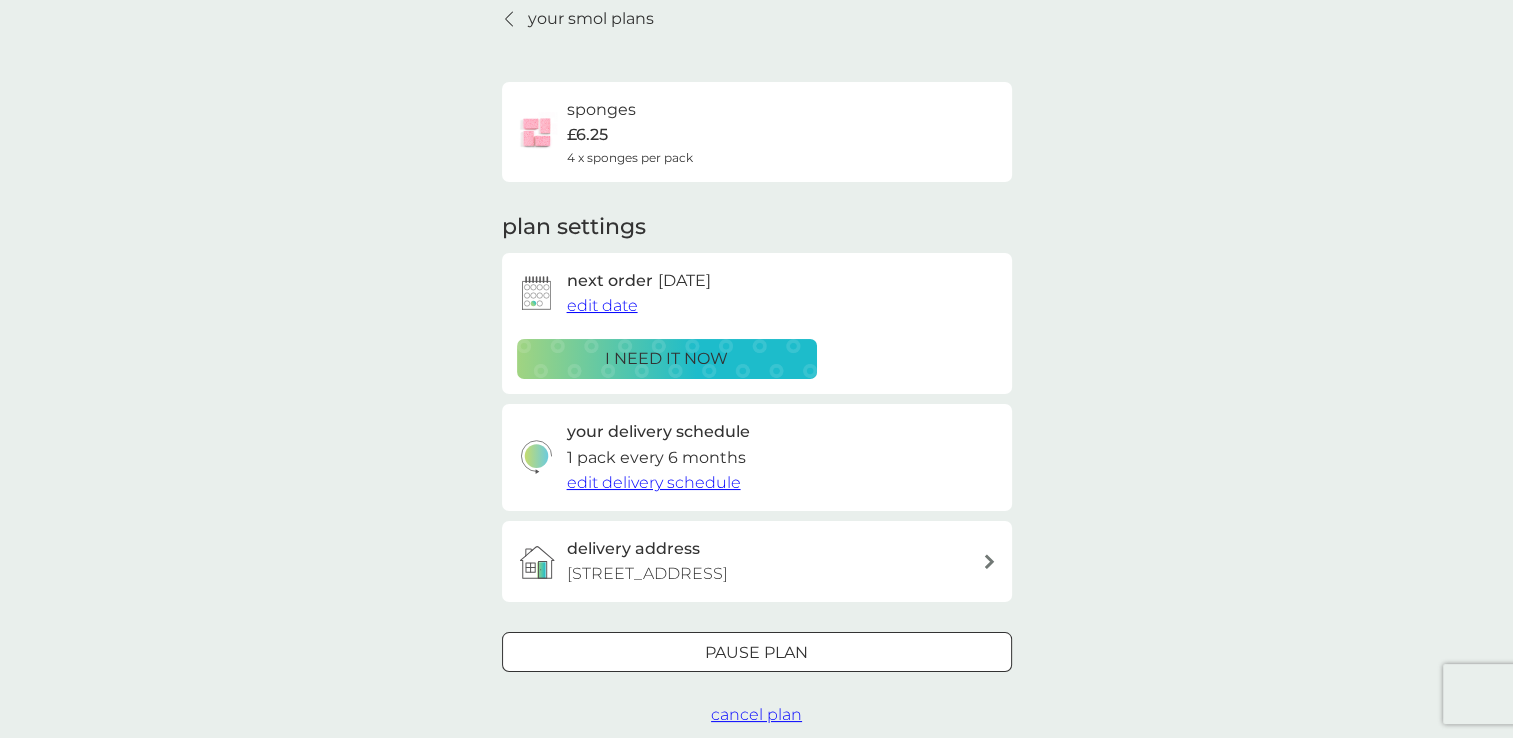 scroll, scrollTop: 0, scrollLeft: 0, axis: both 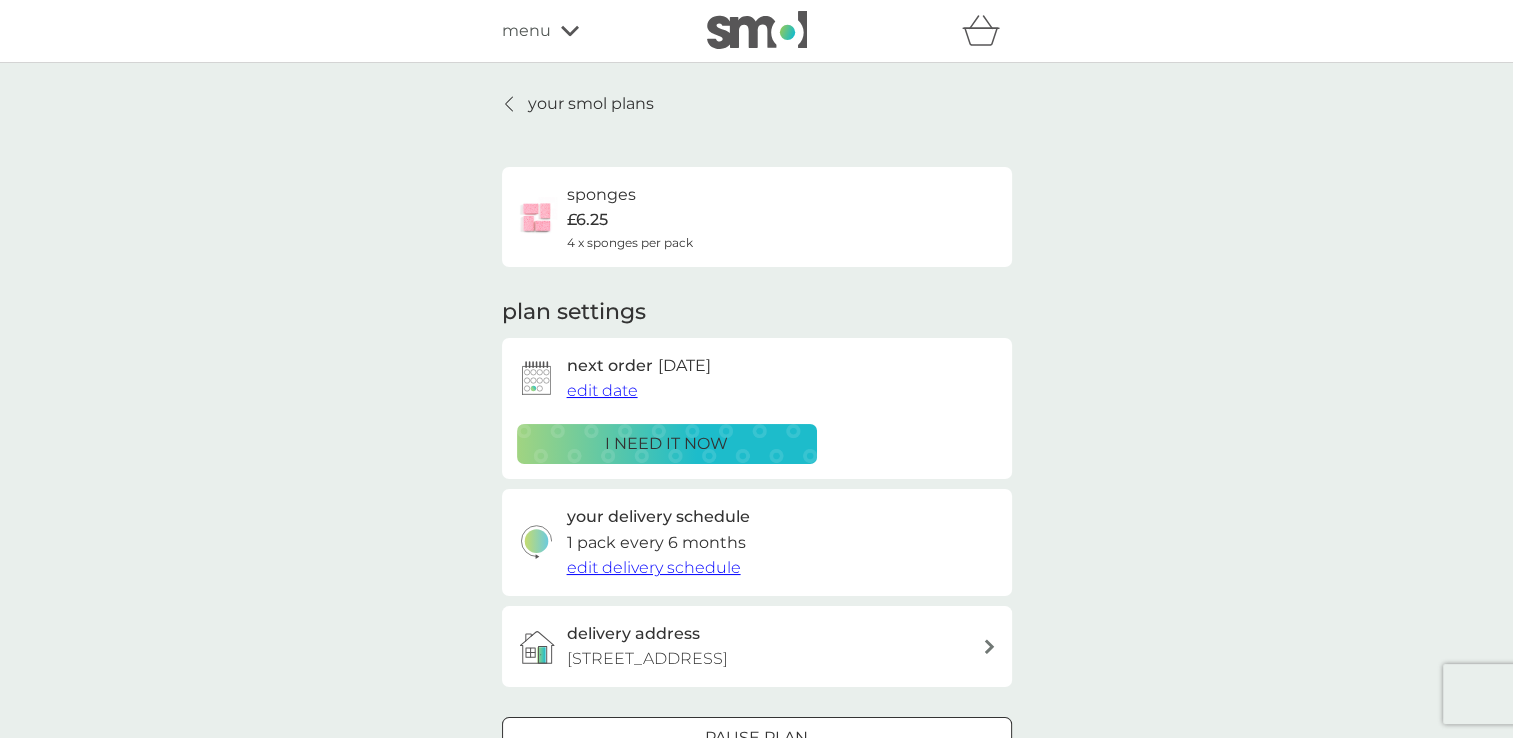 click 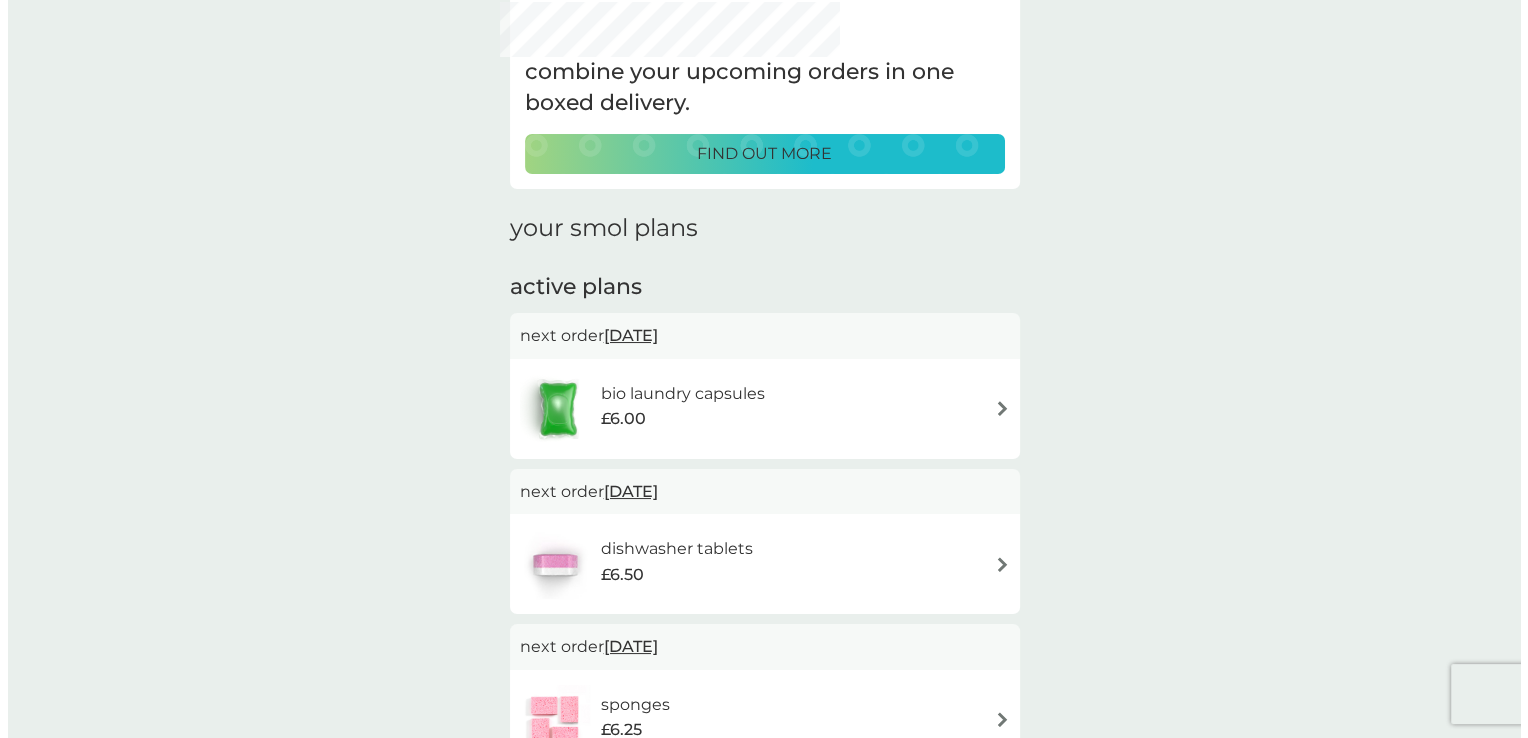 scroll, scrollTop: 0, scrollLeft: 0, axis: both 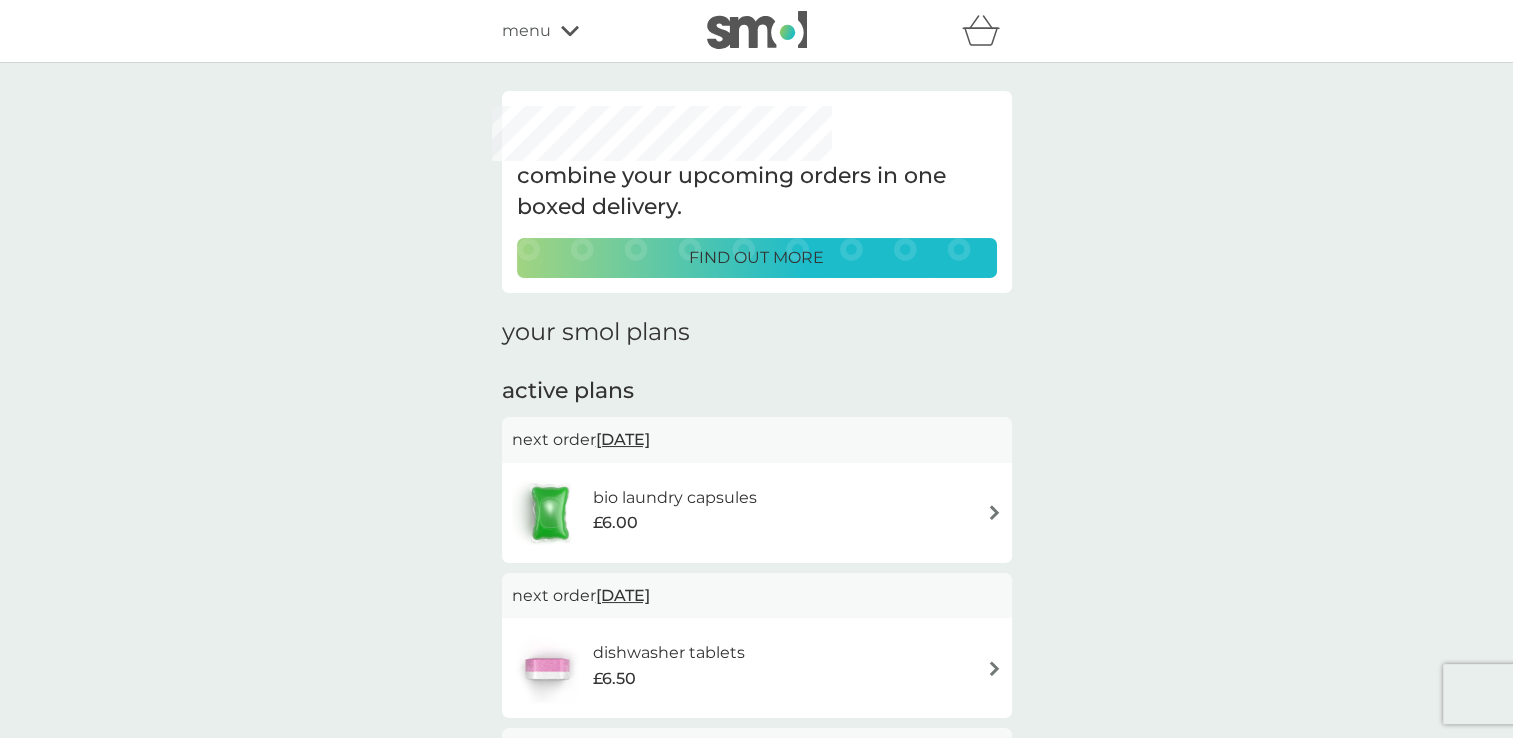 click 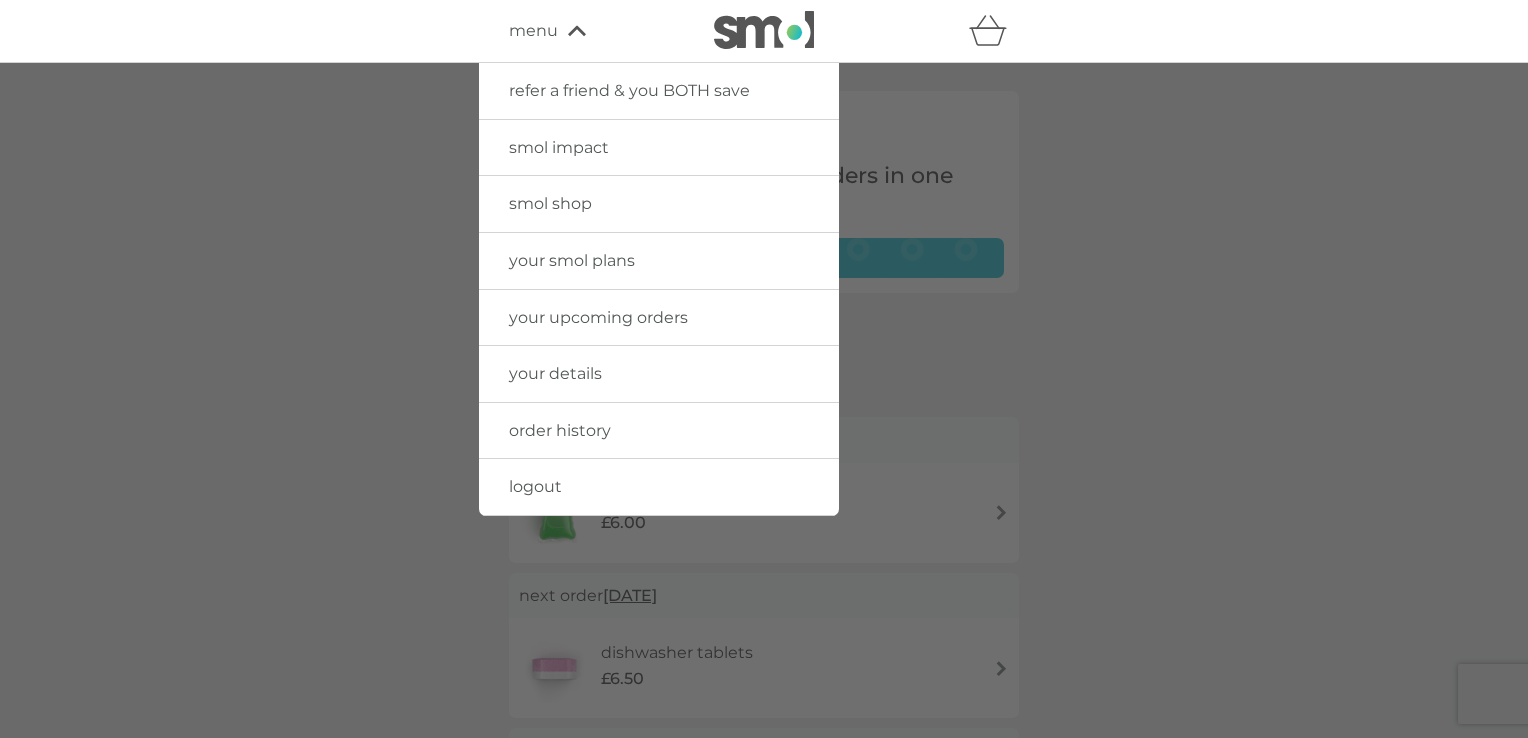 click on "logout" at bounding box center [535, 486] 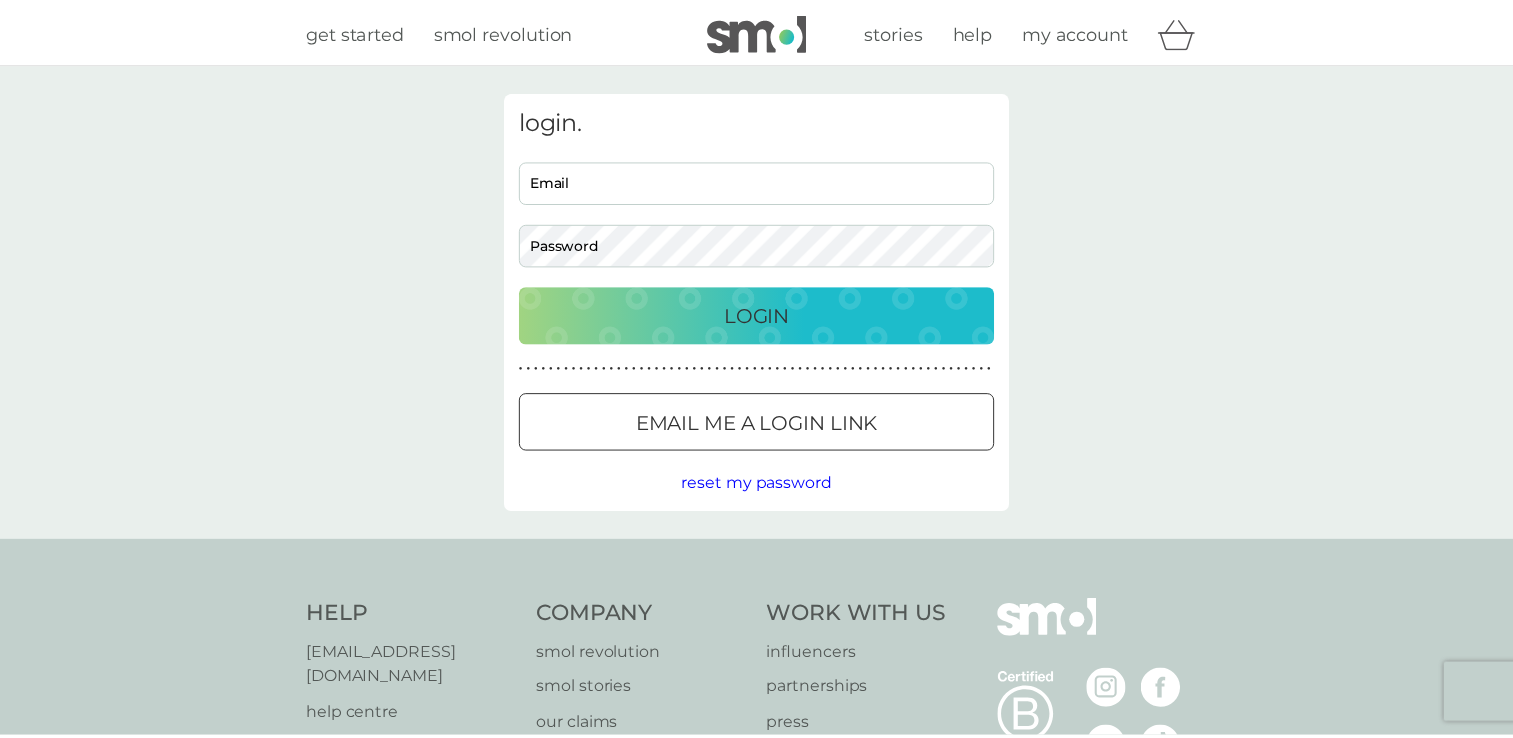 scroll, scrollTop: 0, scrollLeft: 0, axis: both 